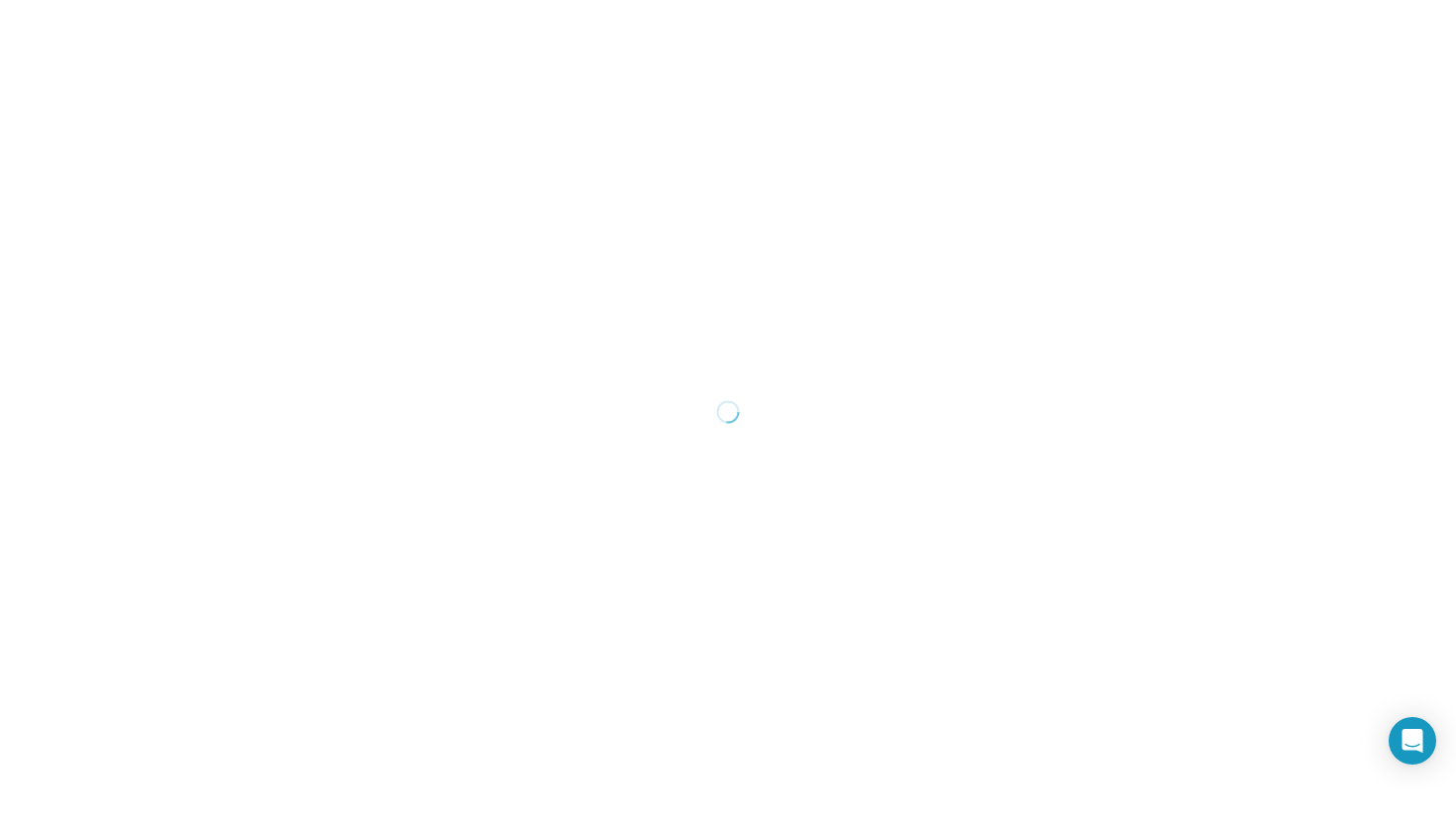 scroll, scrollTop: 0, scrollLeft: 0, axis: both 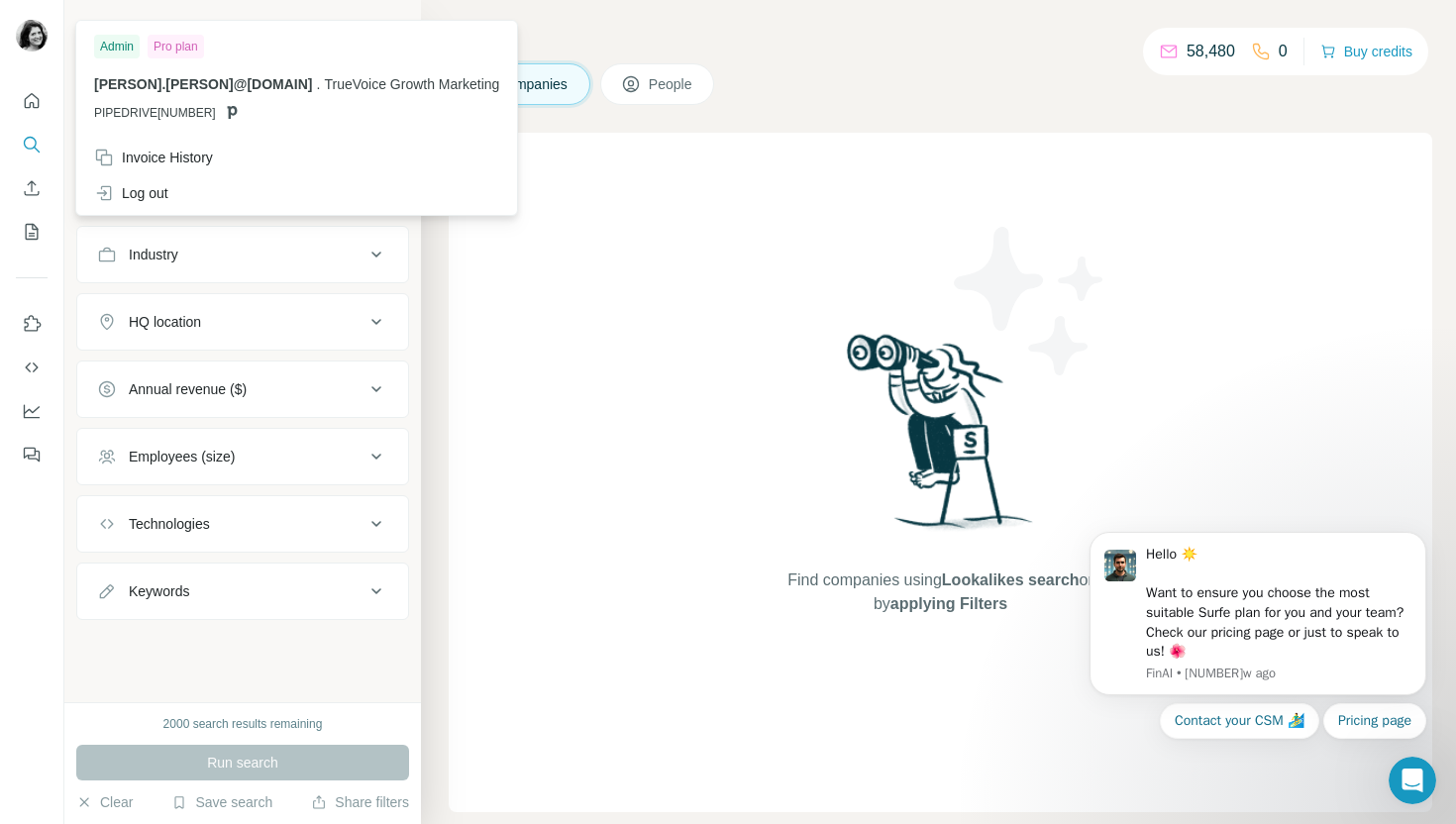 click at bounding box center (32, 36) 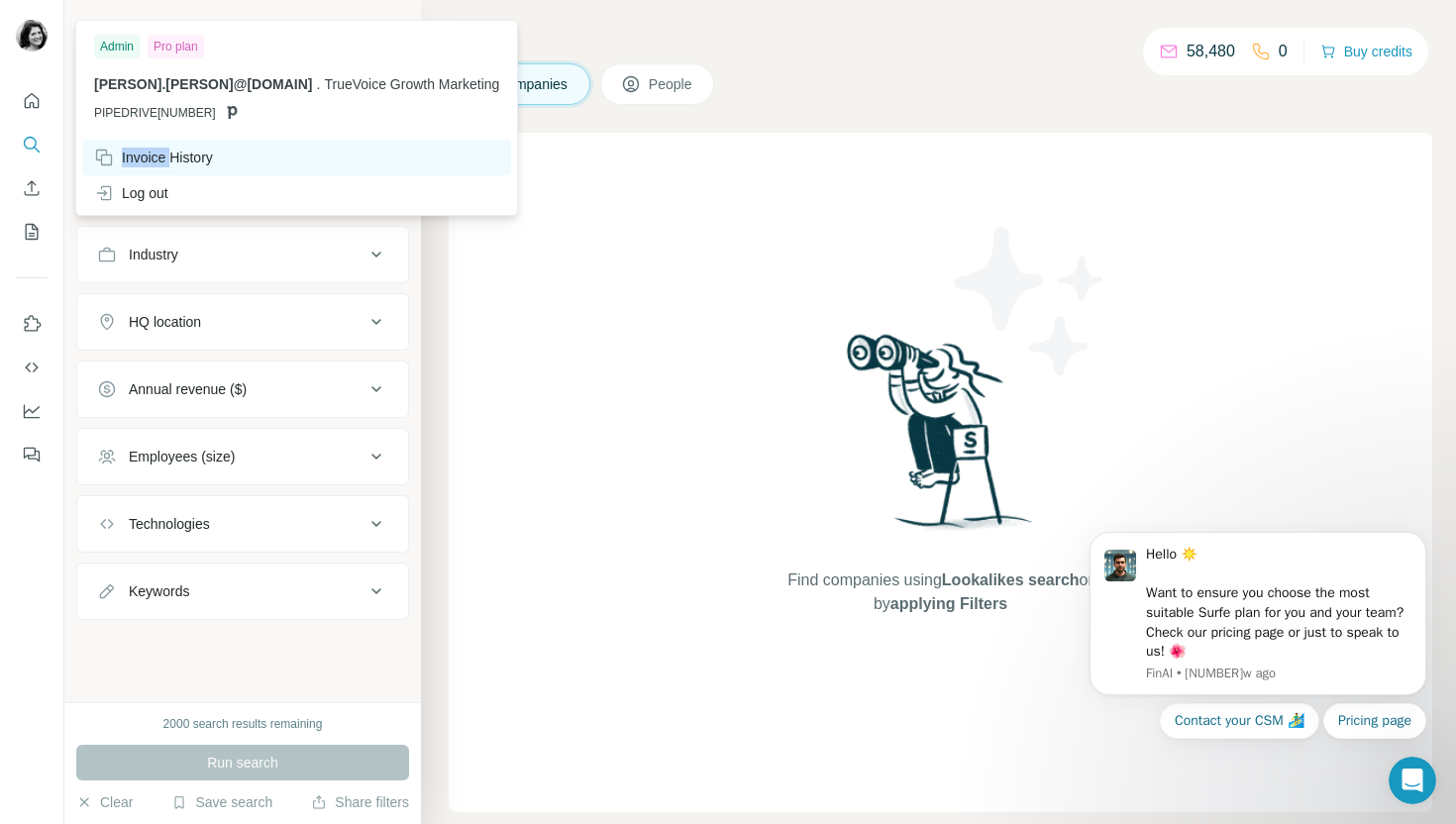 click on "Invoice History" at bounding box center (154, 157) 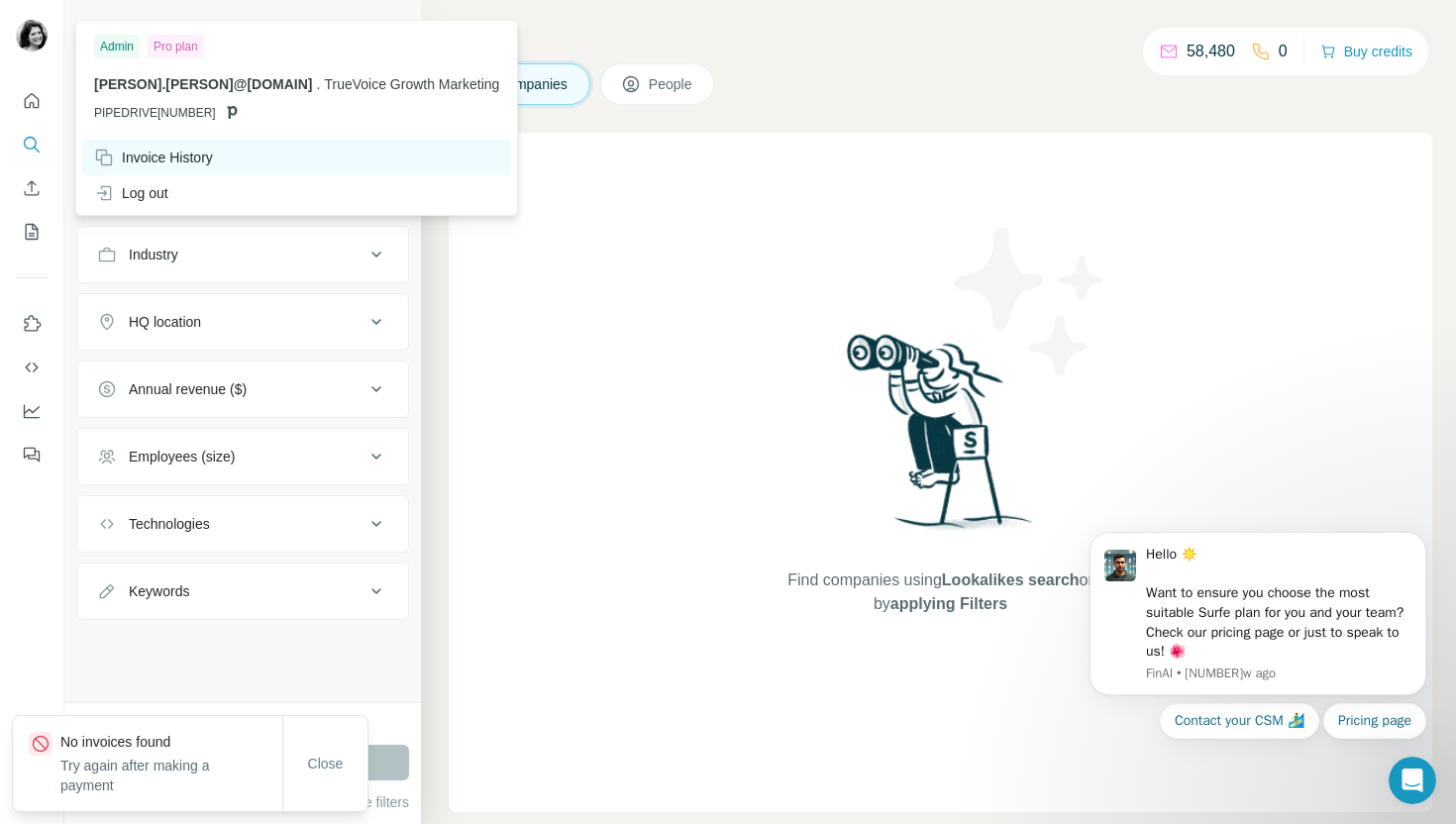 click on "Invoice History" at bounding box center (154, 157) 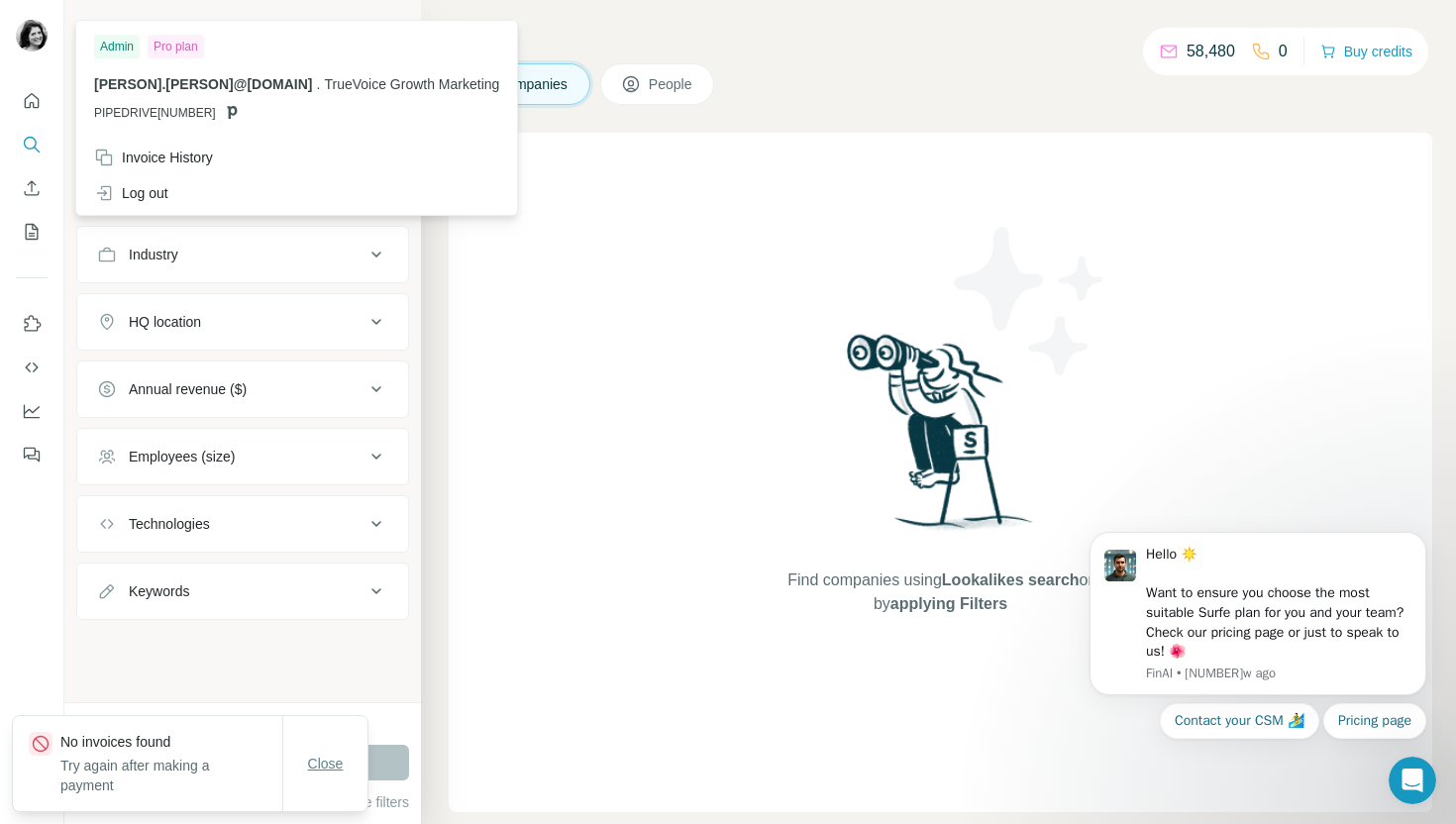 click on "Close" at bounding box center [326, 764] 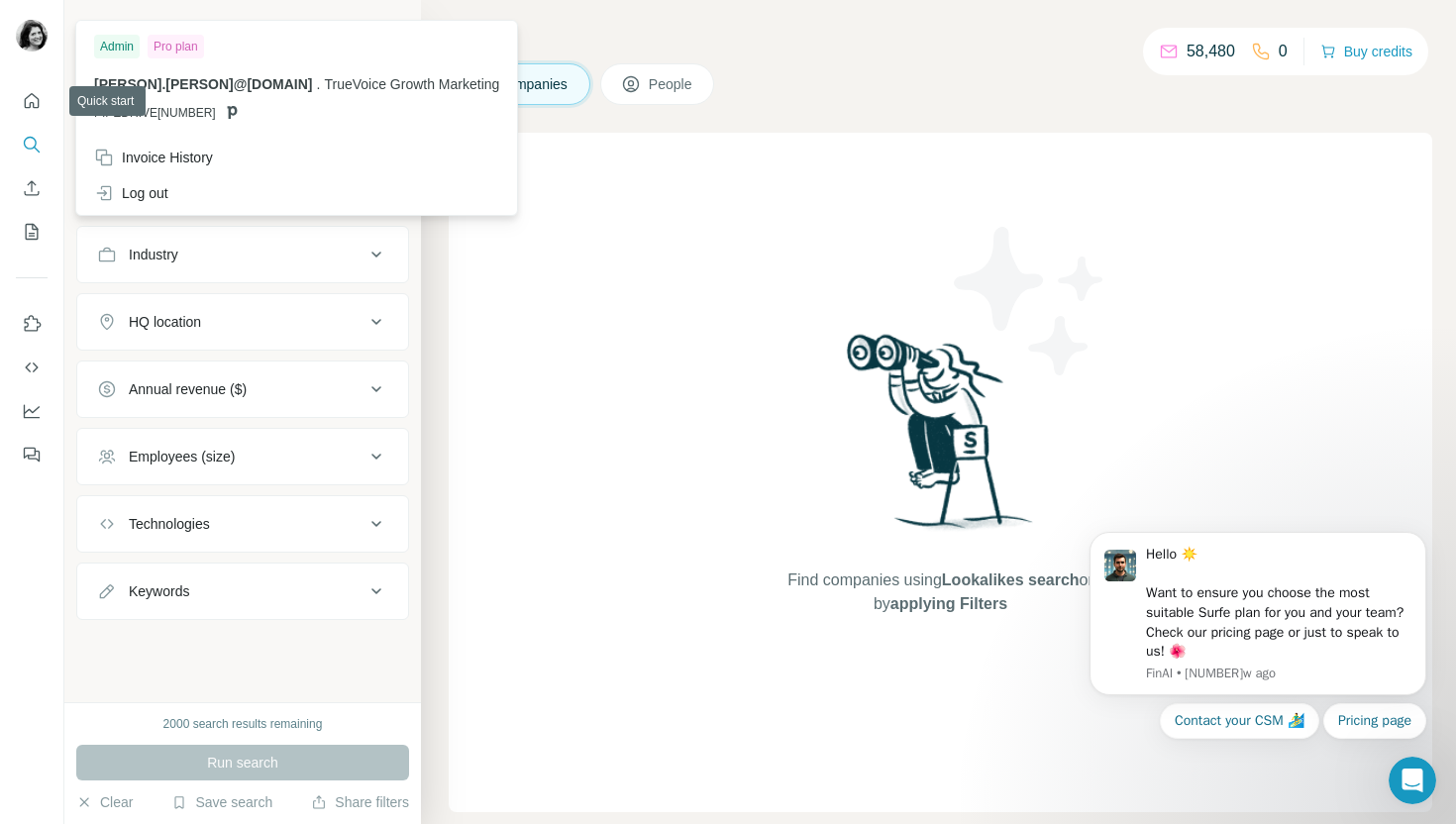 click at bounding box center [32, 36] 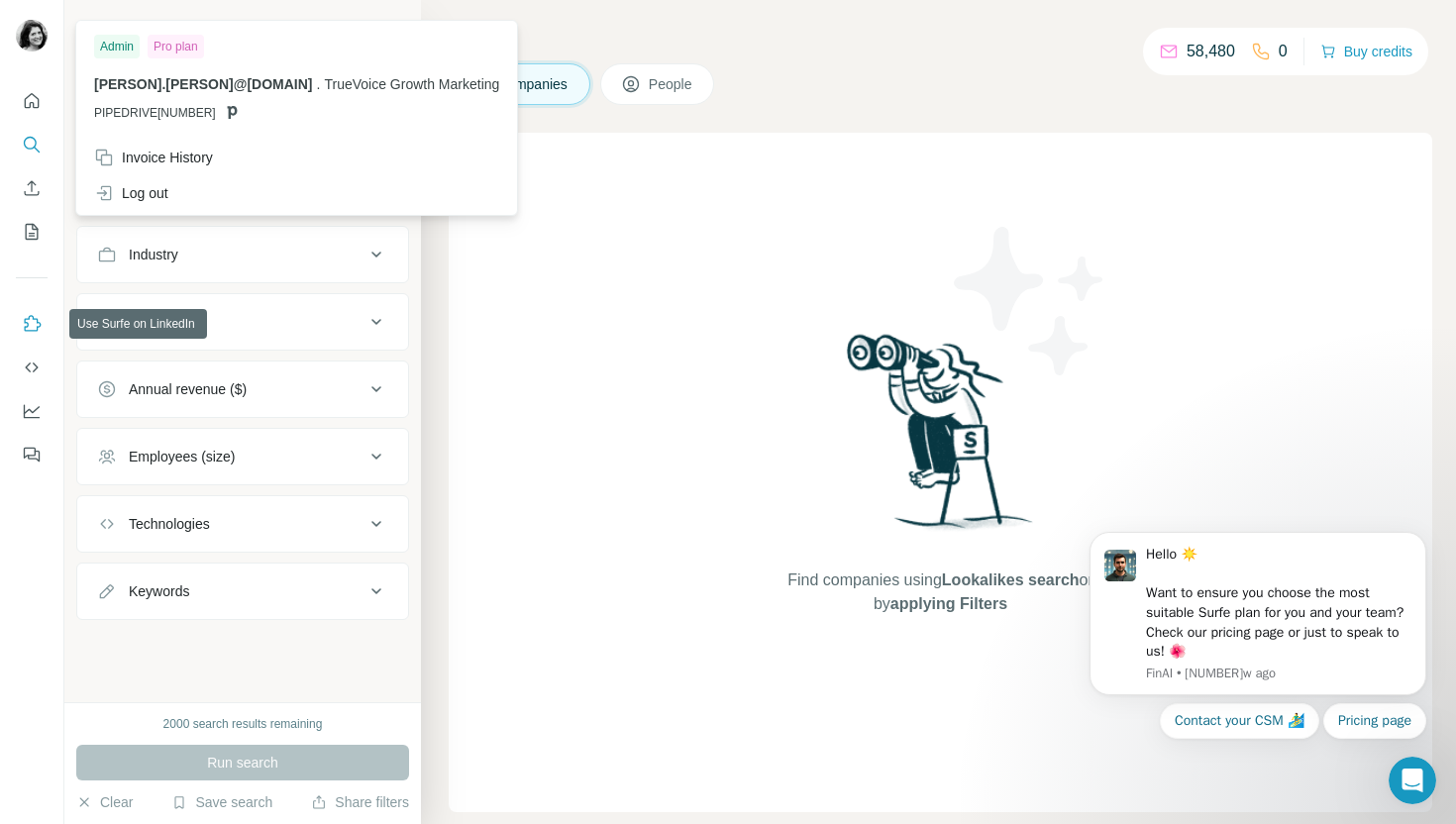 click 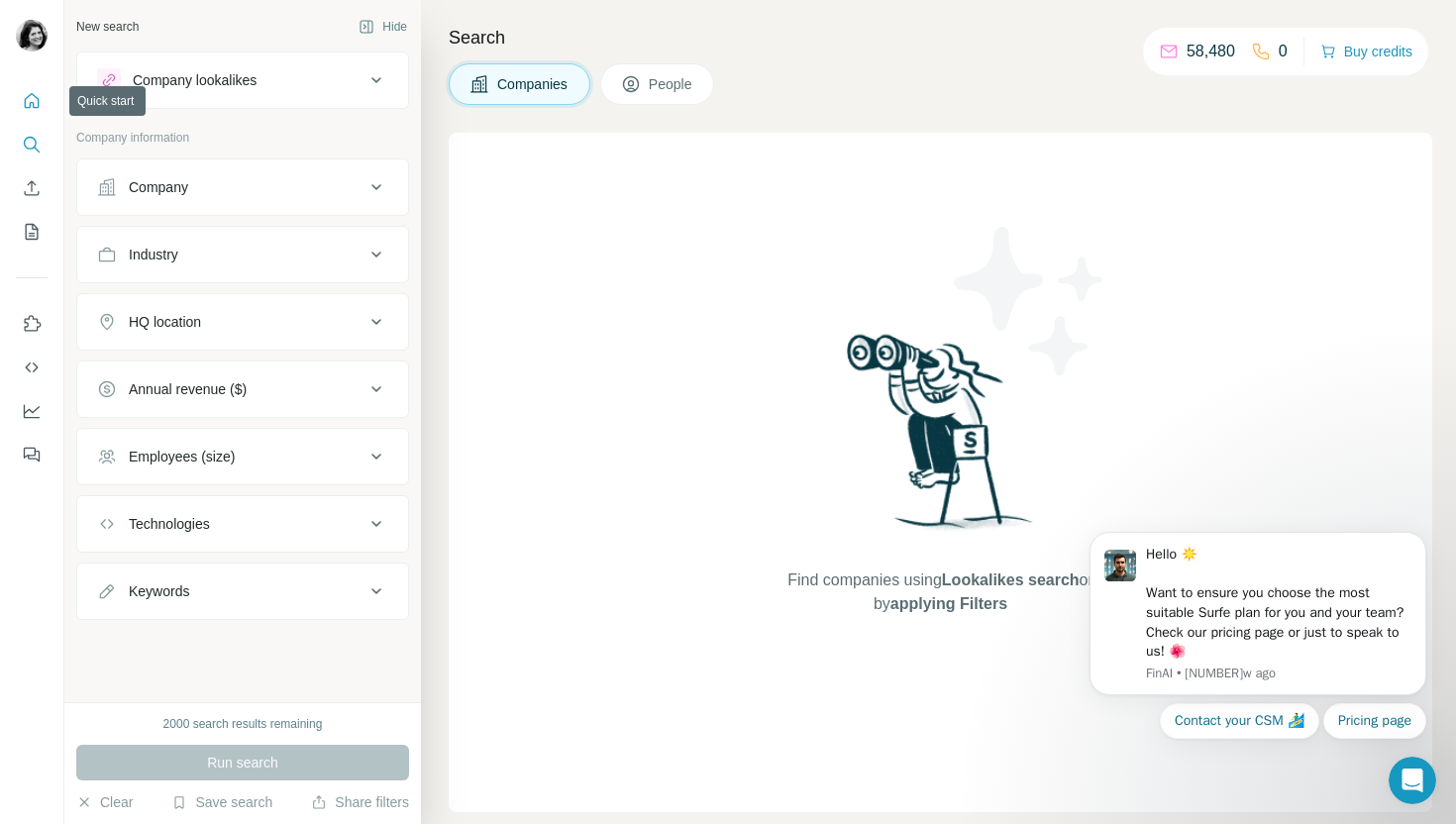 click 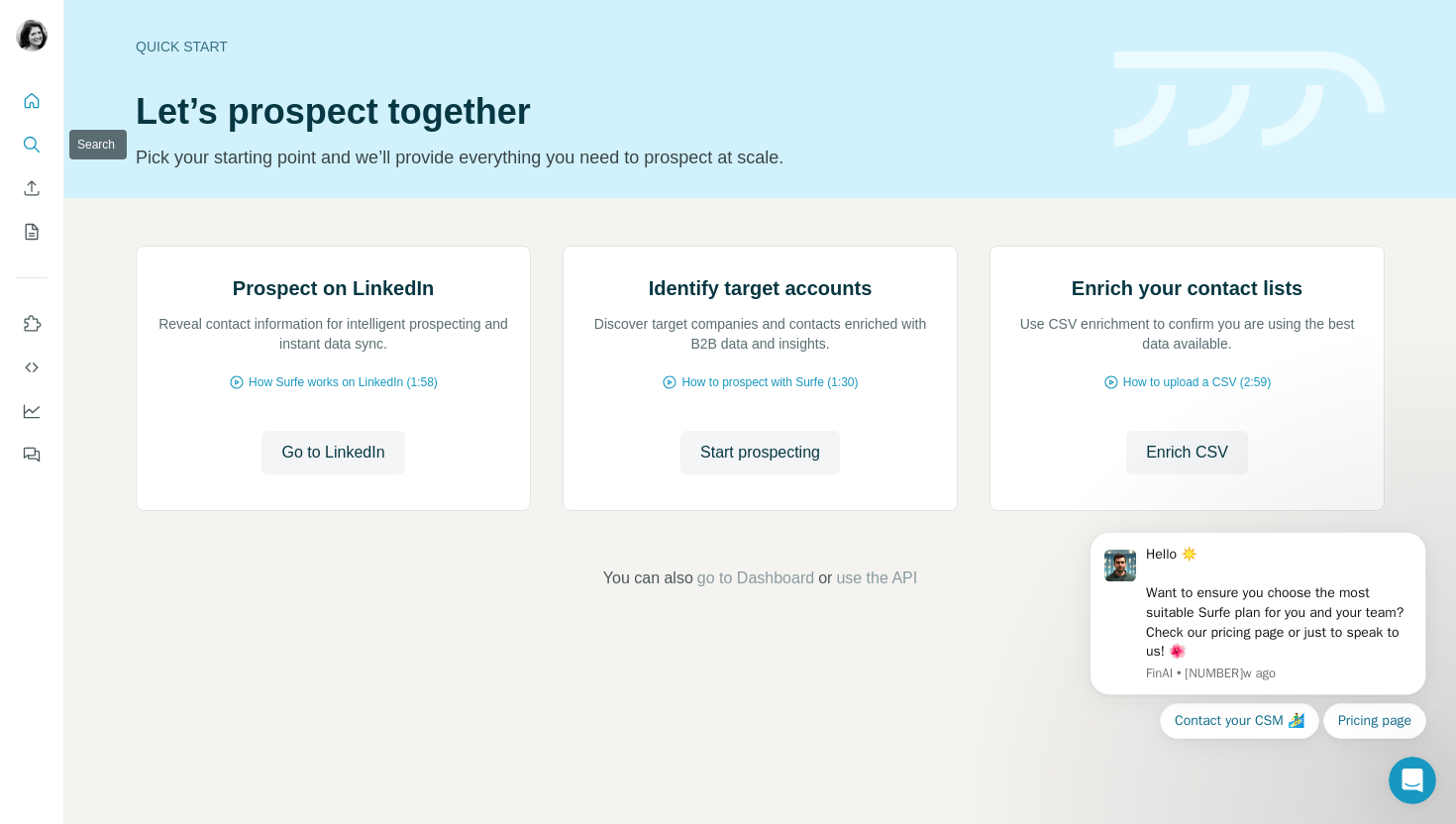 click at bounding box center [32, 145] 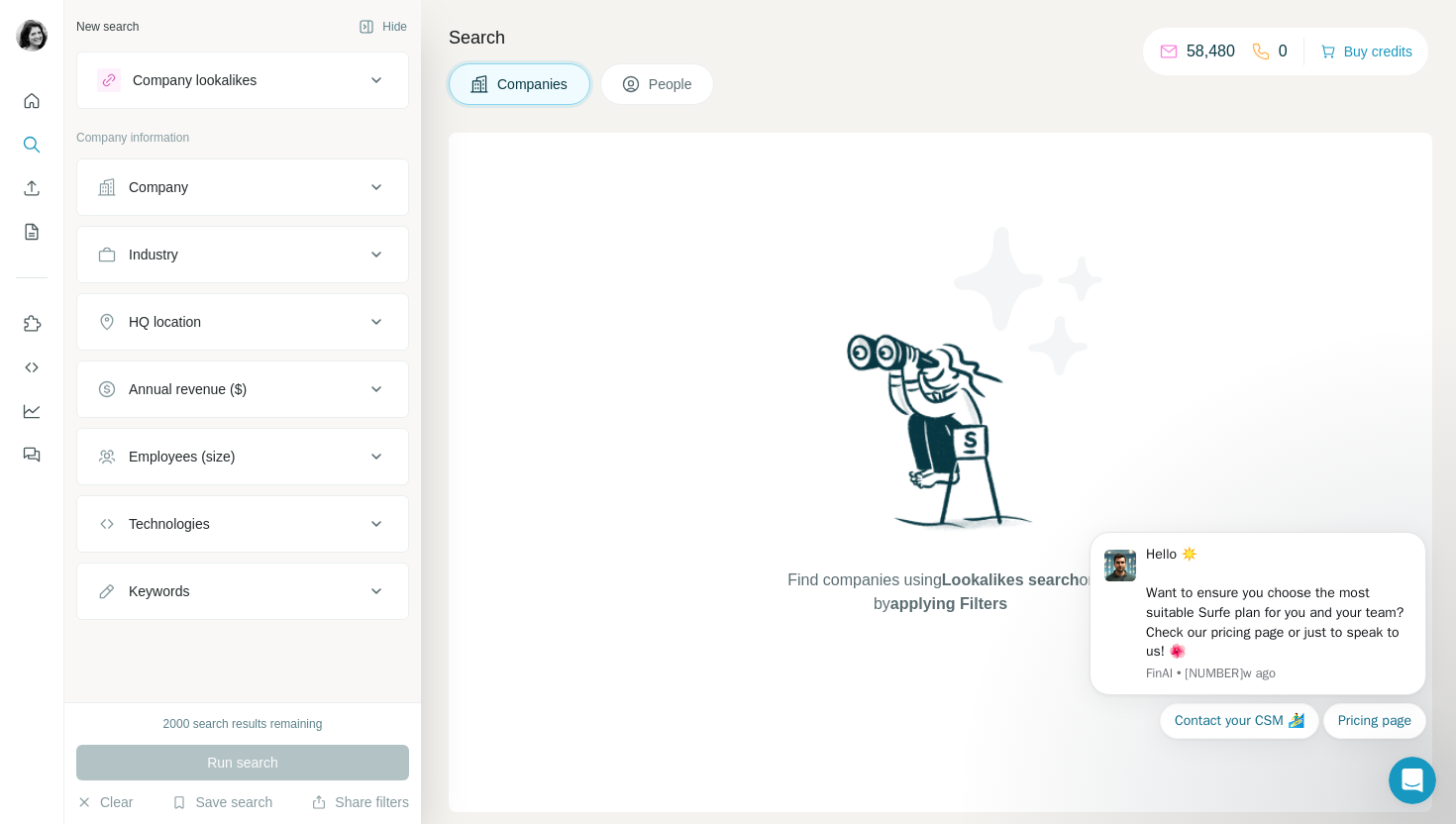 click on "Company lookalikes" at bounding box center [243, 80] 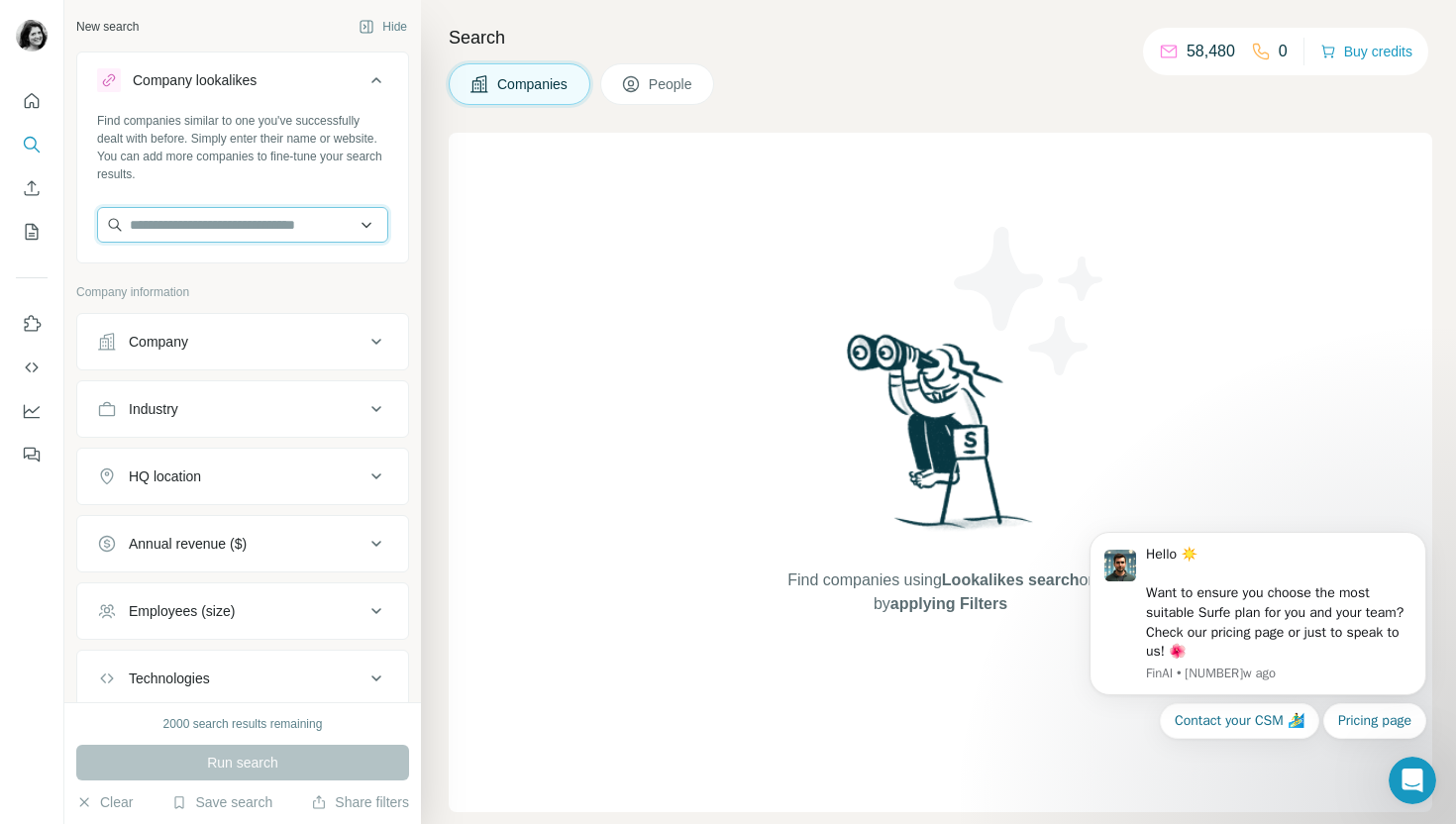 click at bounding box center [243, 225] 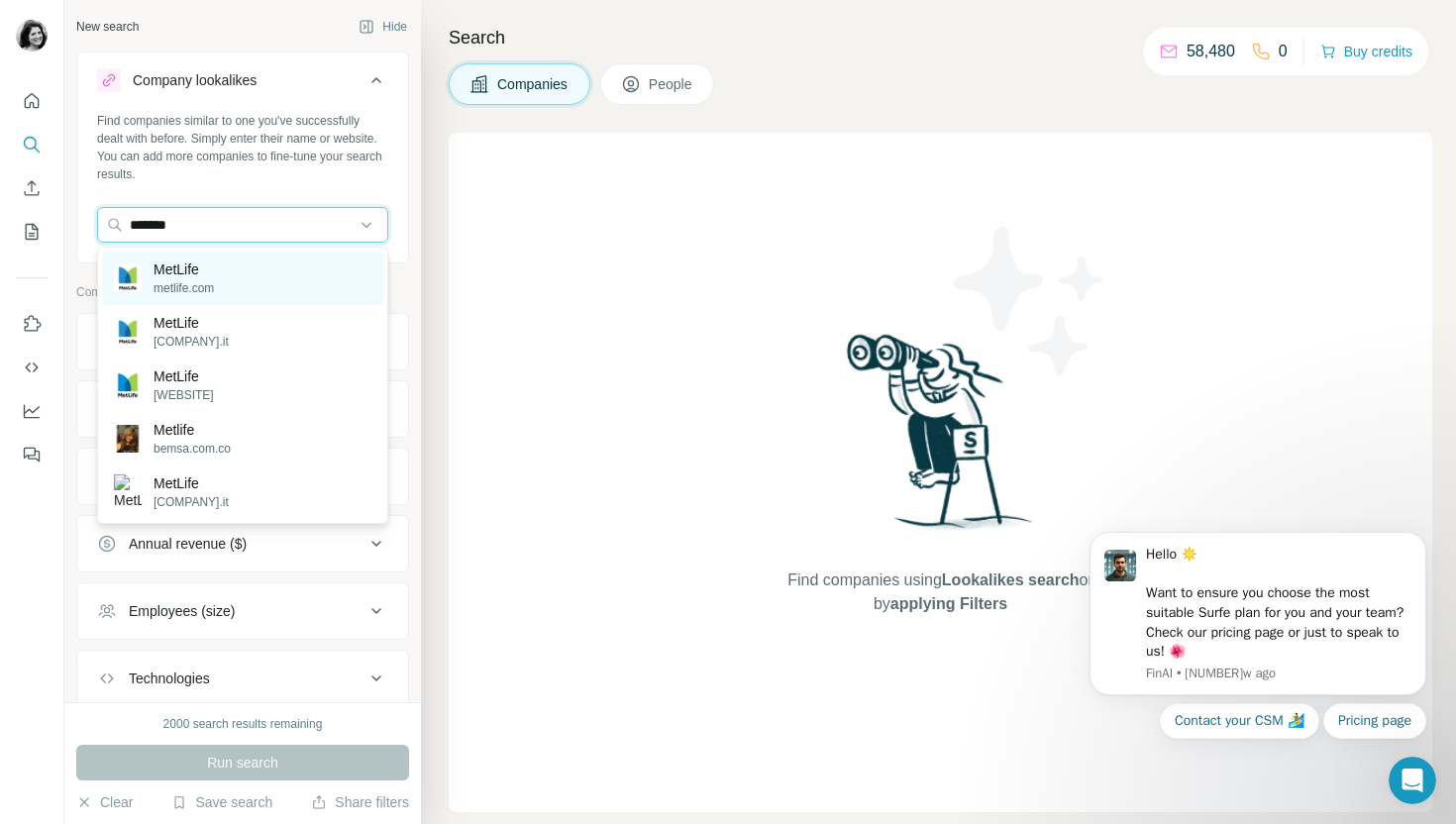 type on "*******" 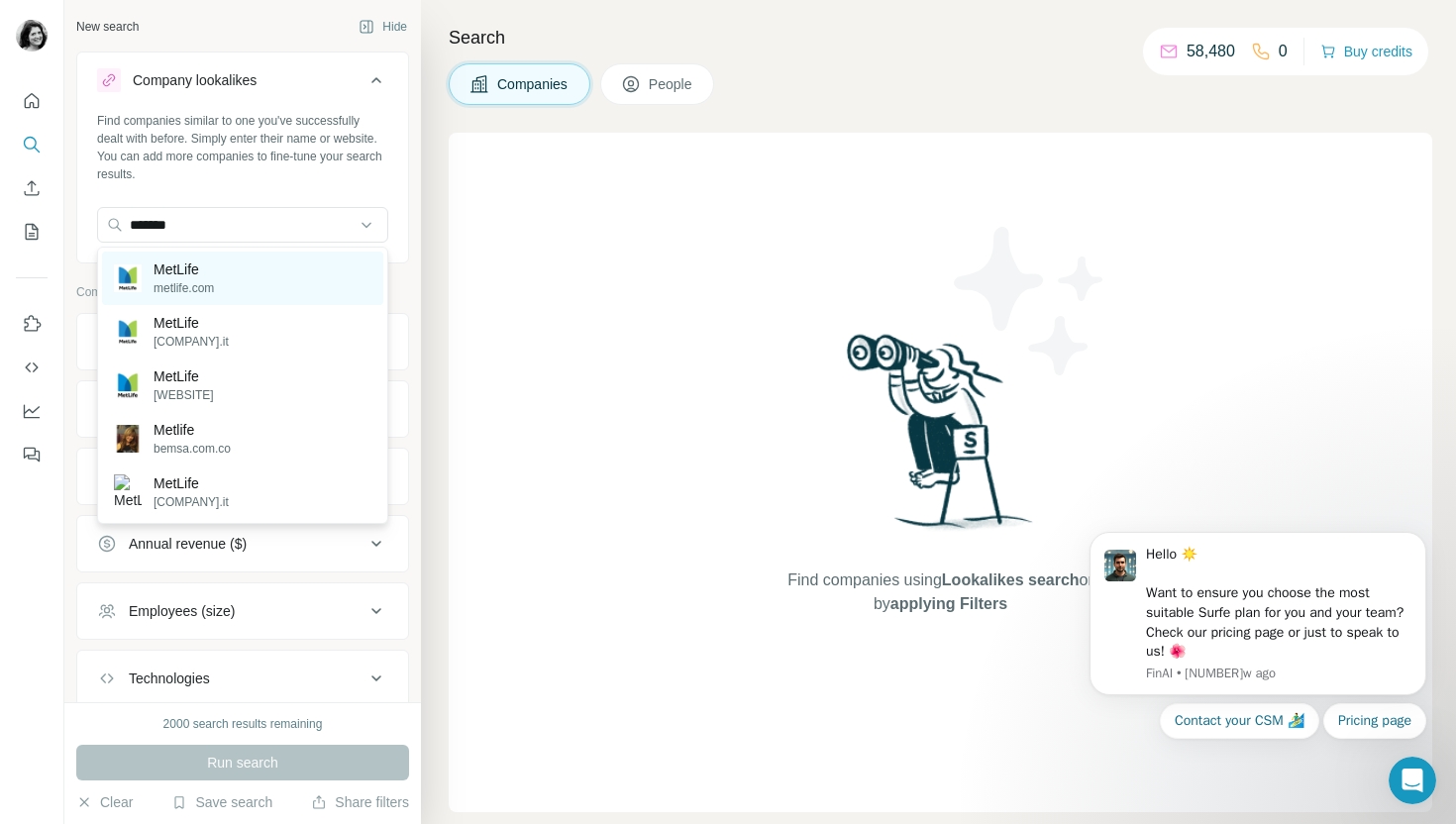 click on "metlife.com" at bounding box center [183, 288] 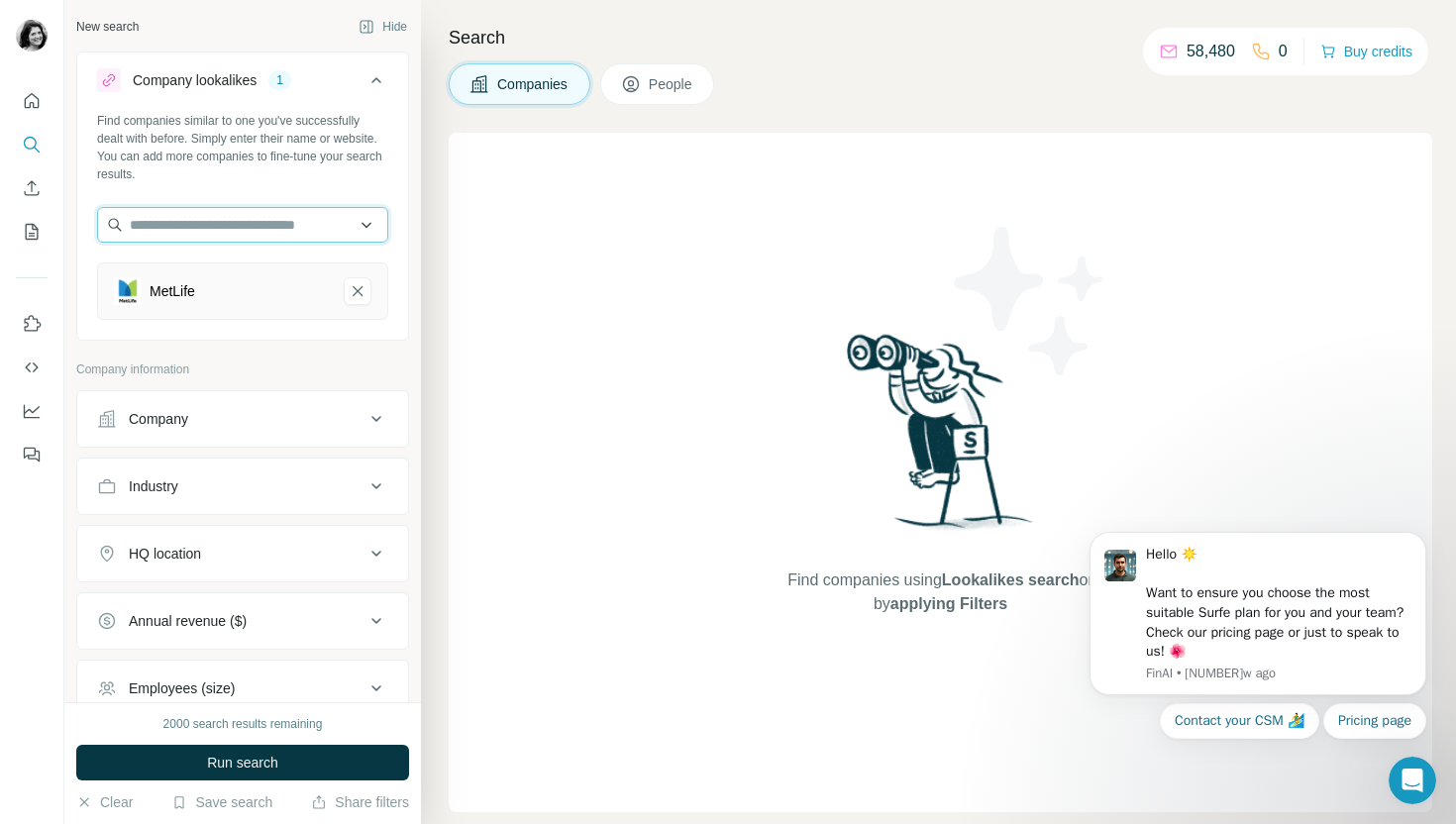 click at bounding box center (243, 225) 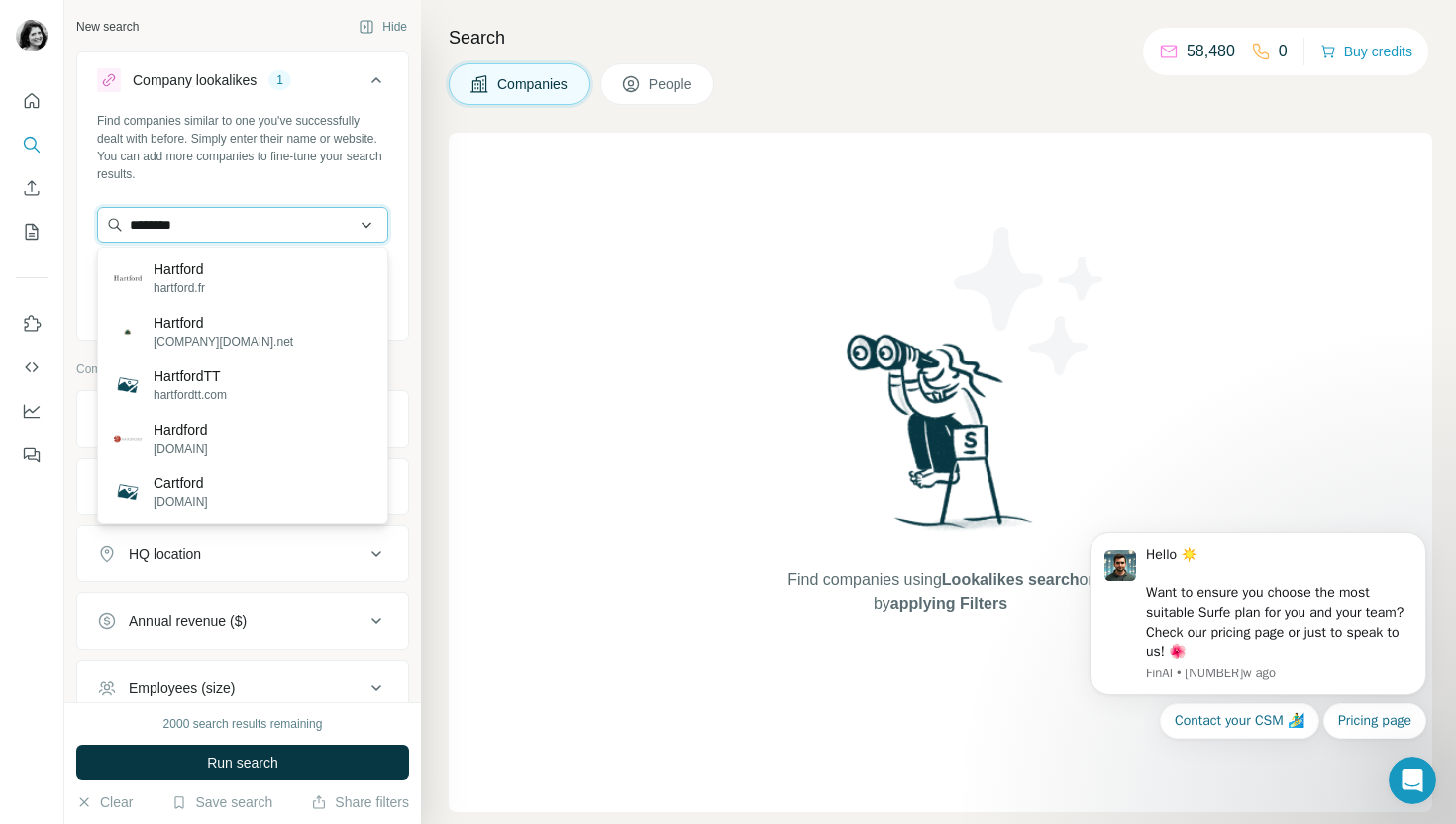 click on "********" at bounding box center [243, 225] 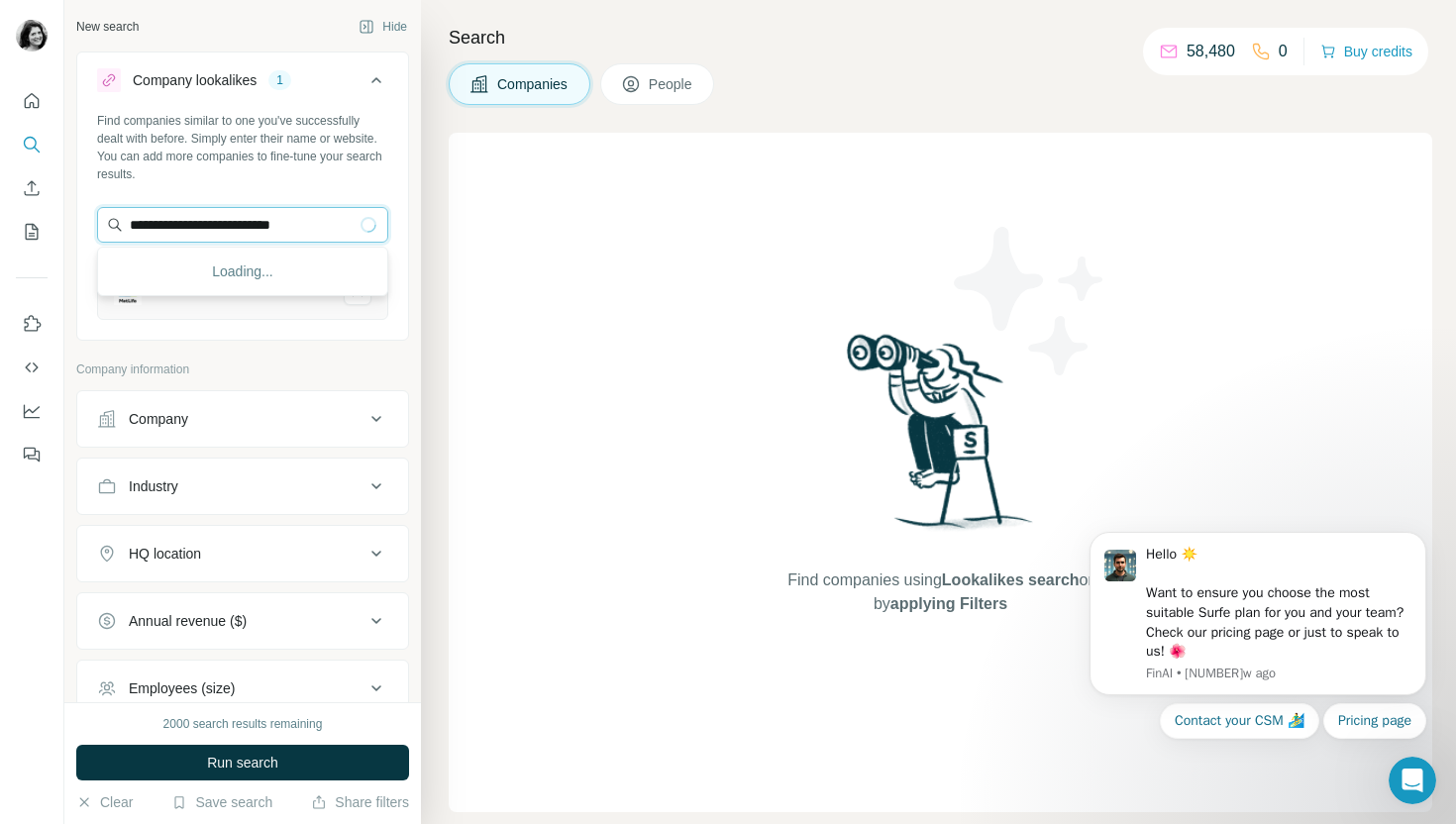 type on "**********" 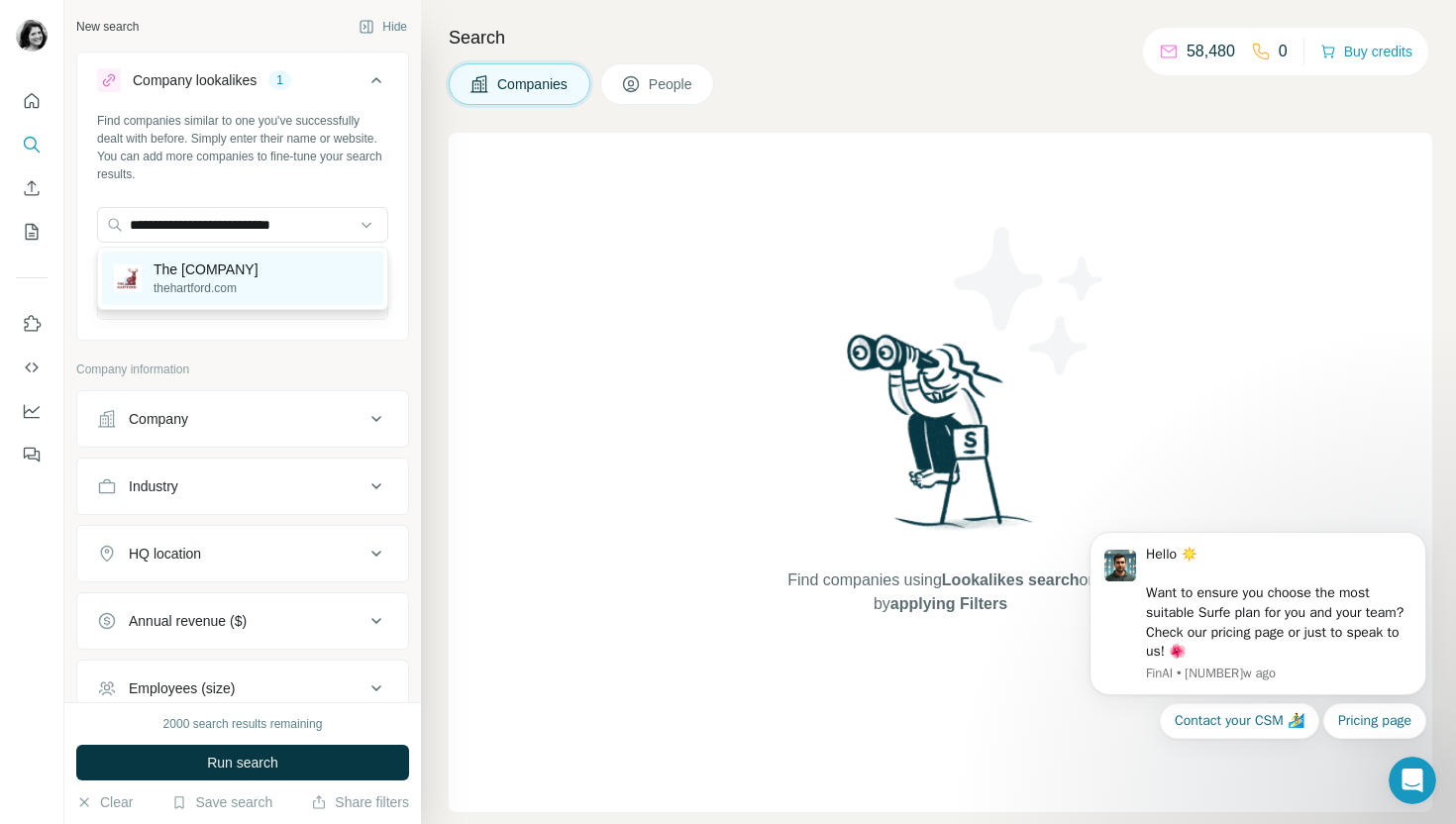 click on "The [COMPANY] [DOMAIN]" at bounding box center (243, 278) 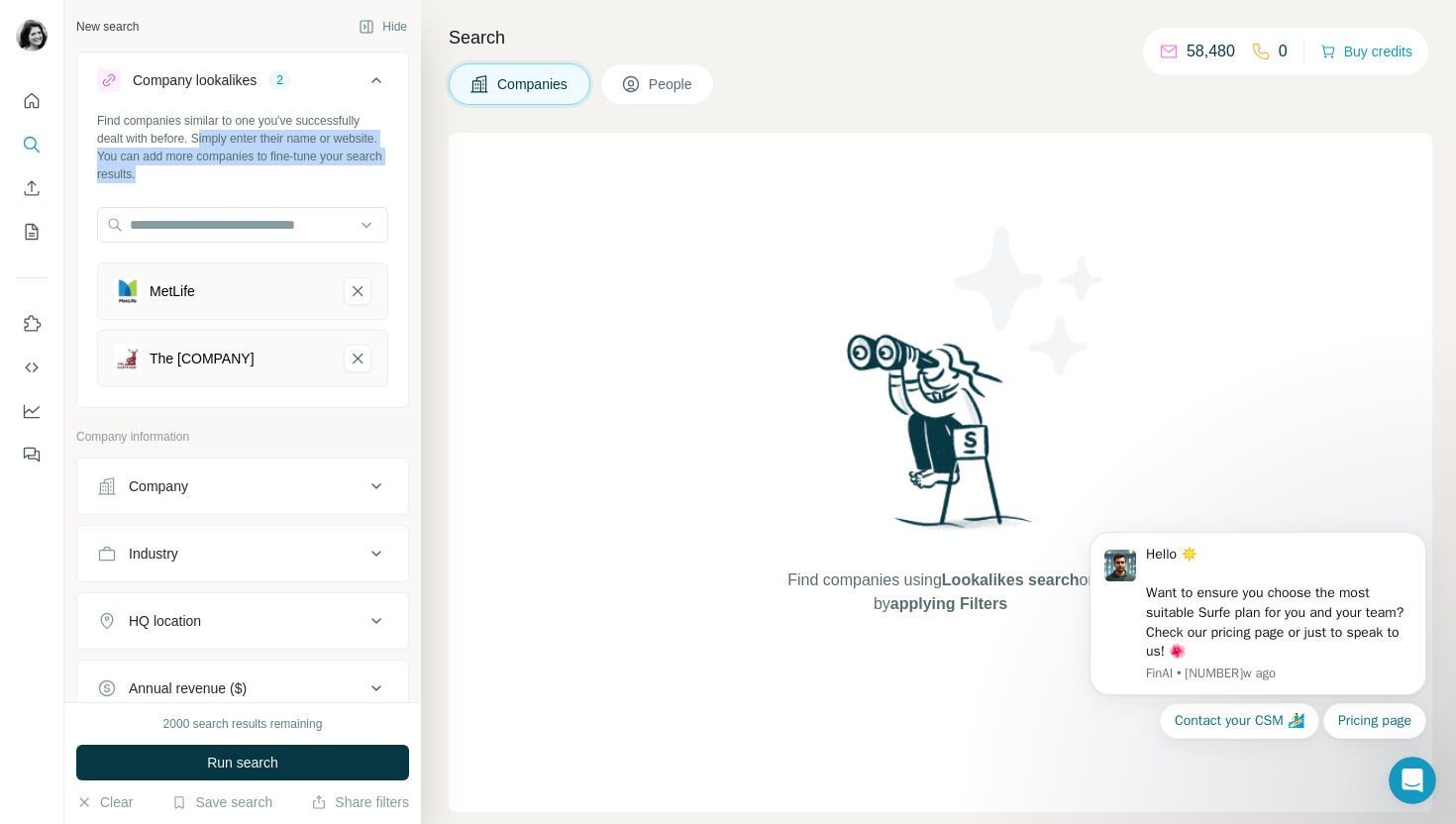 drag, startPoint x: 207, startPoint y: 137, endPoint x: 218, endPoint y: 166, distance: 31.01612 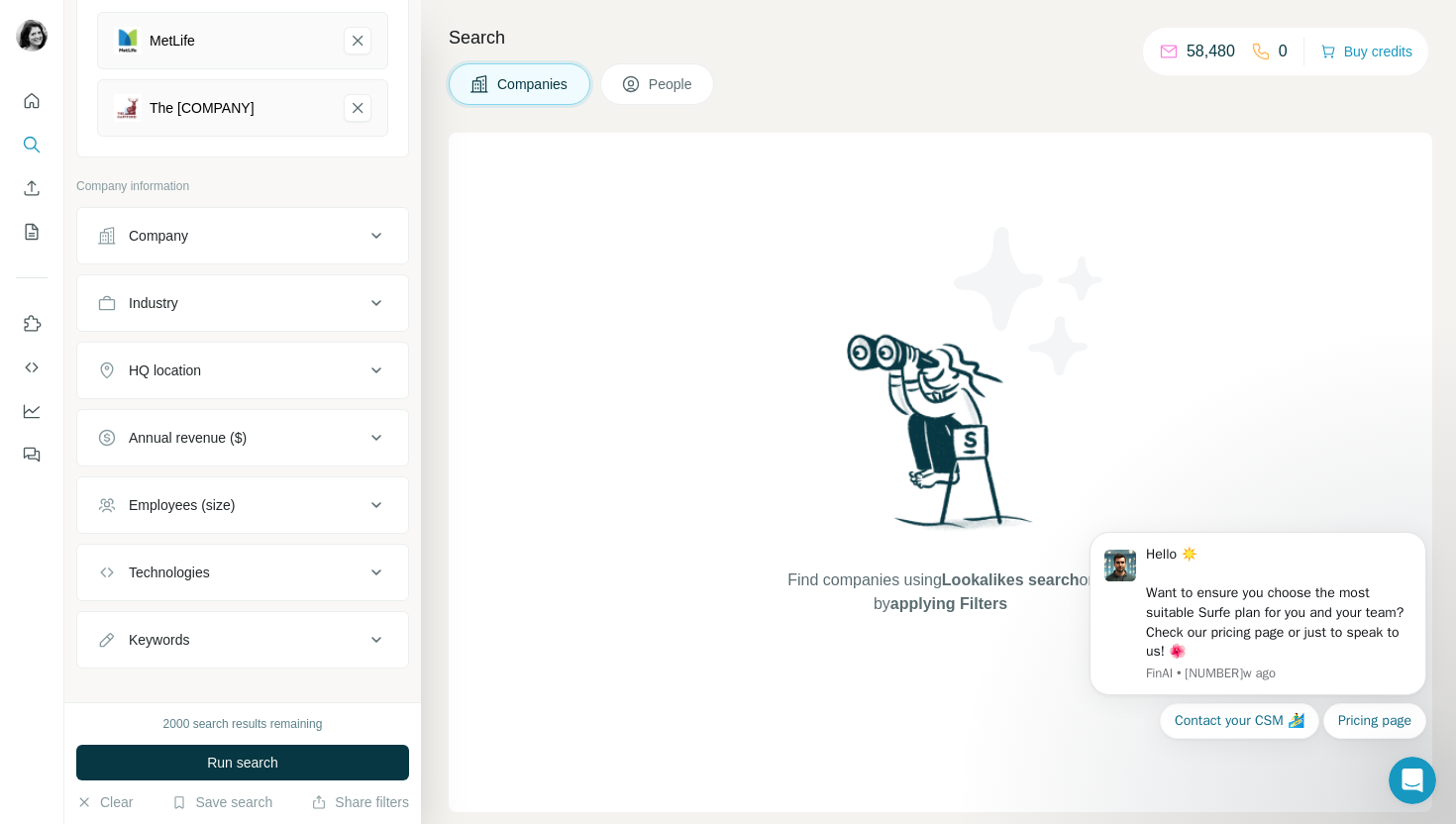 scroll, scrollTop: 0, scrollLeft: 0, axis: both 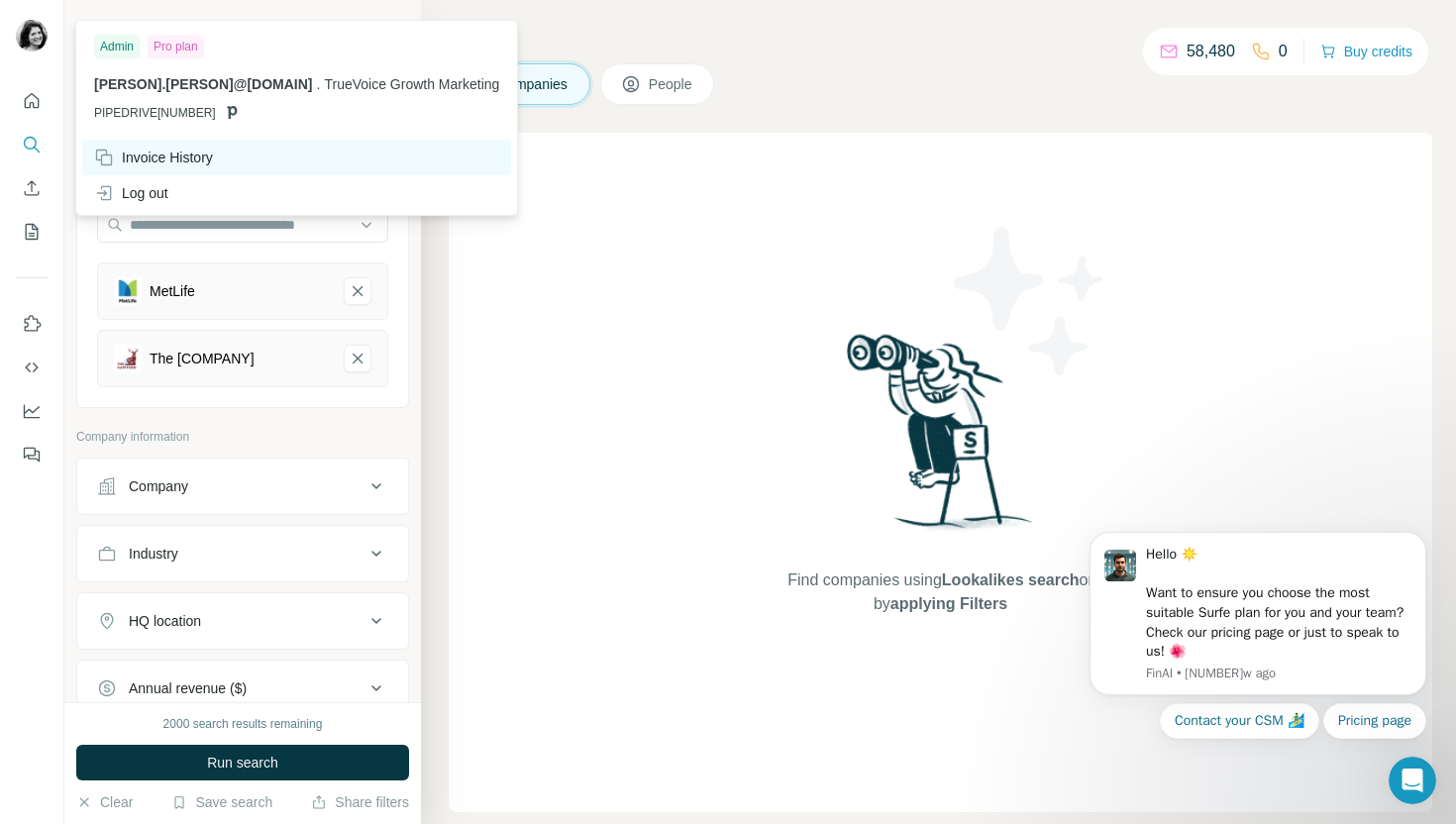 click on "Invoice History" at bounding box center (154, 157) 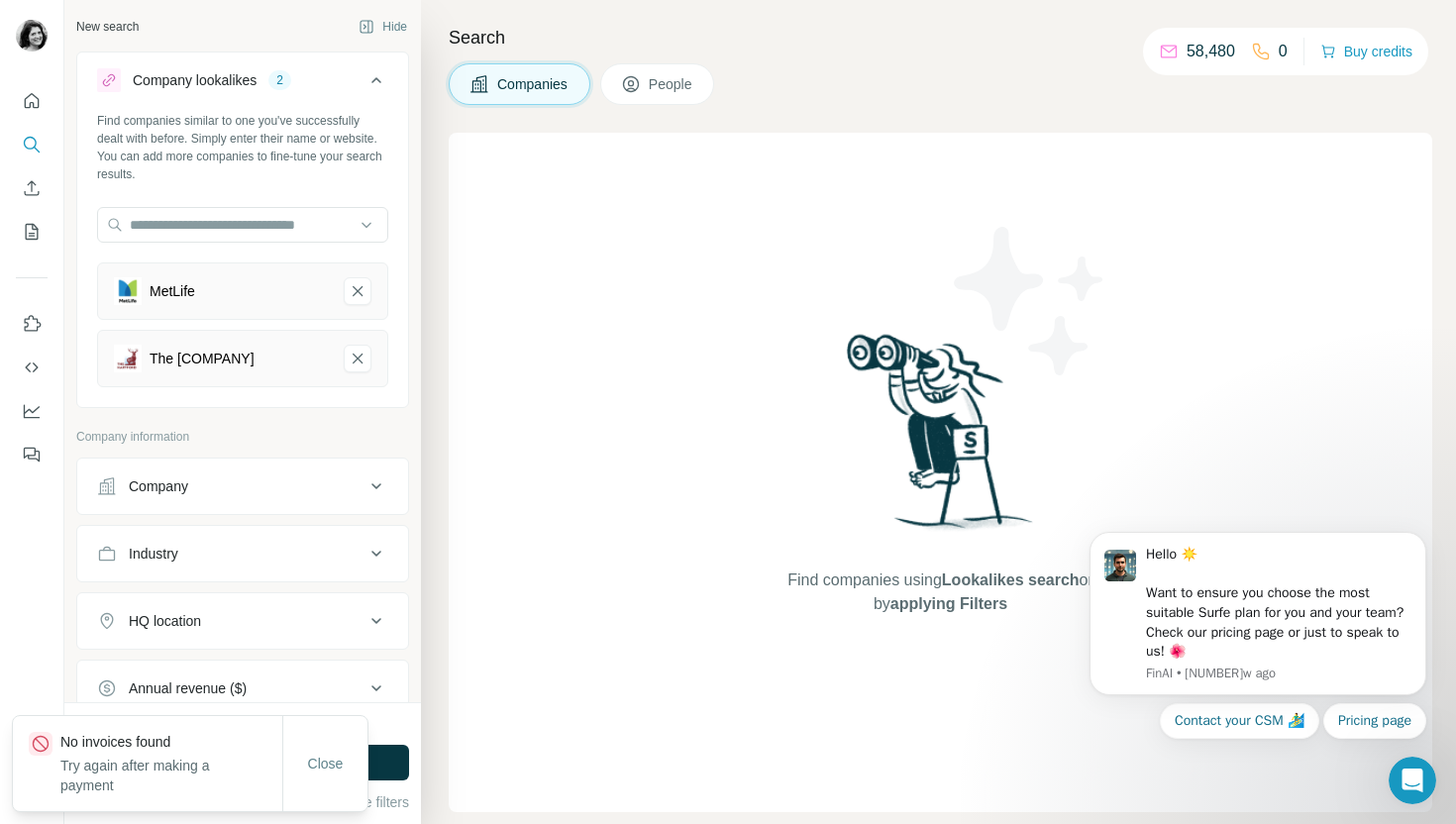 click on "Try again after making a payment" at bounding box center (171, 775) 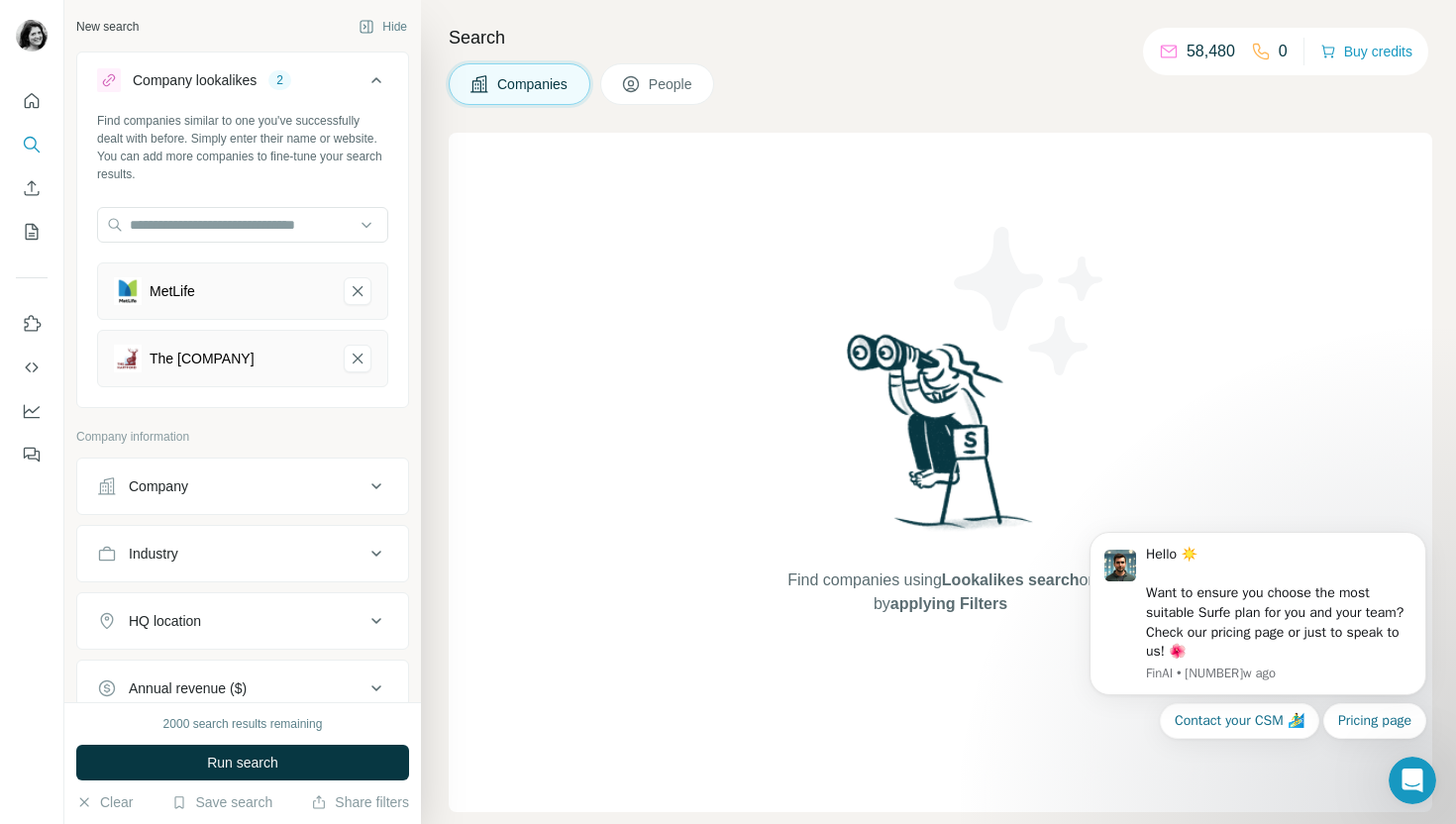 scroll, scrollTop: 272, scrollLeft: 0, axis: vertical 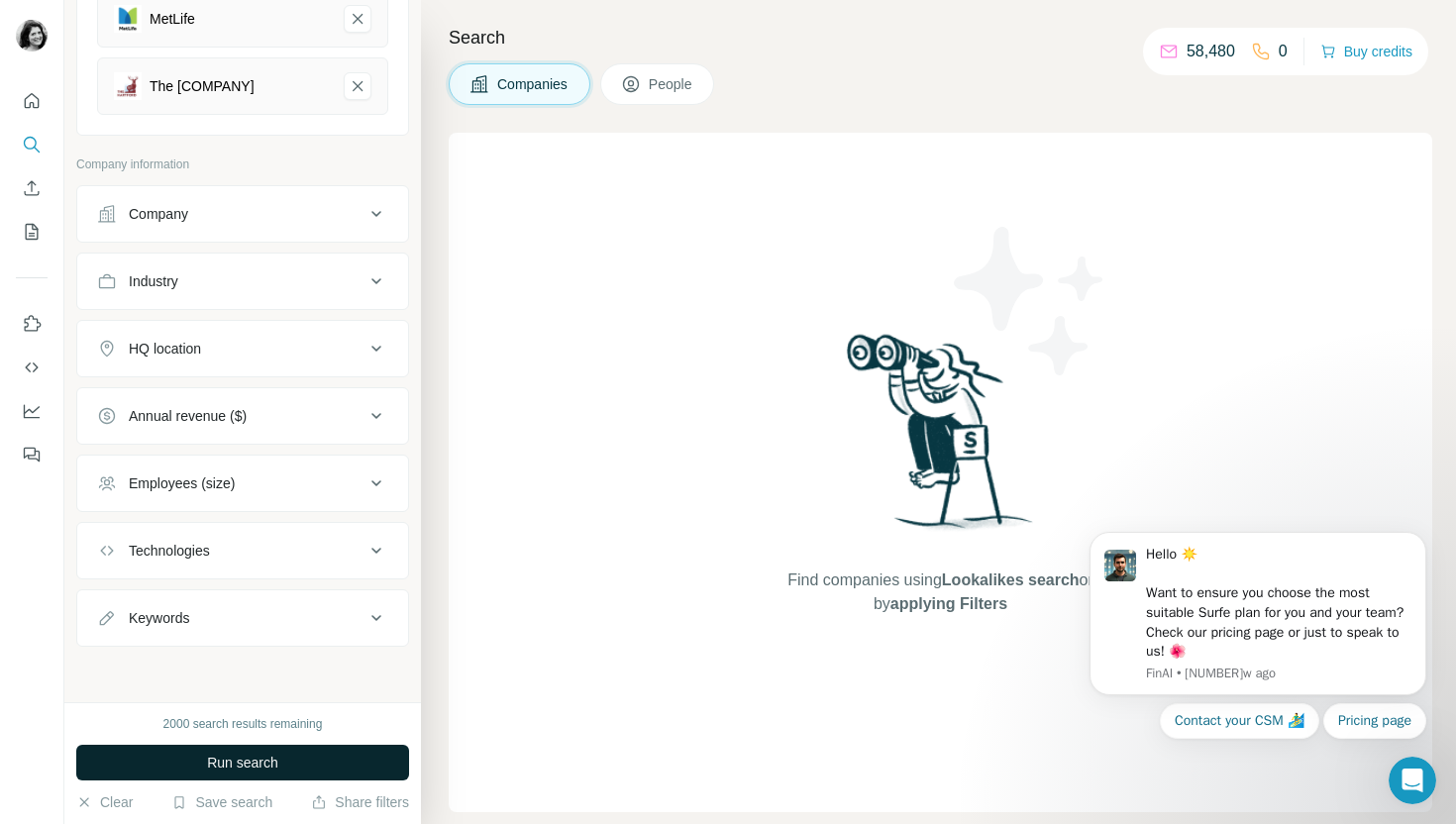 click on "Run search" at bounding box center [243, 763] 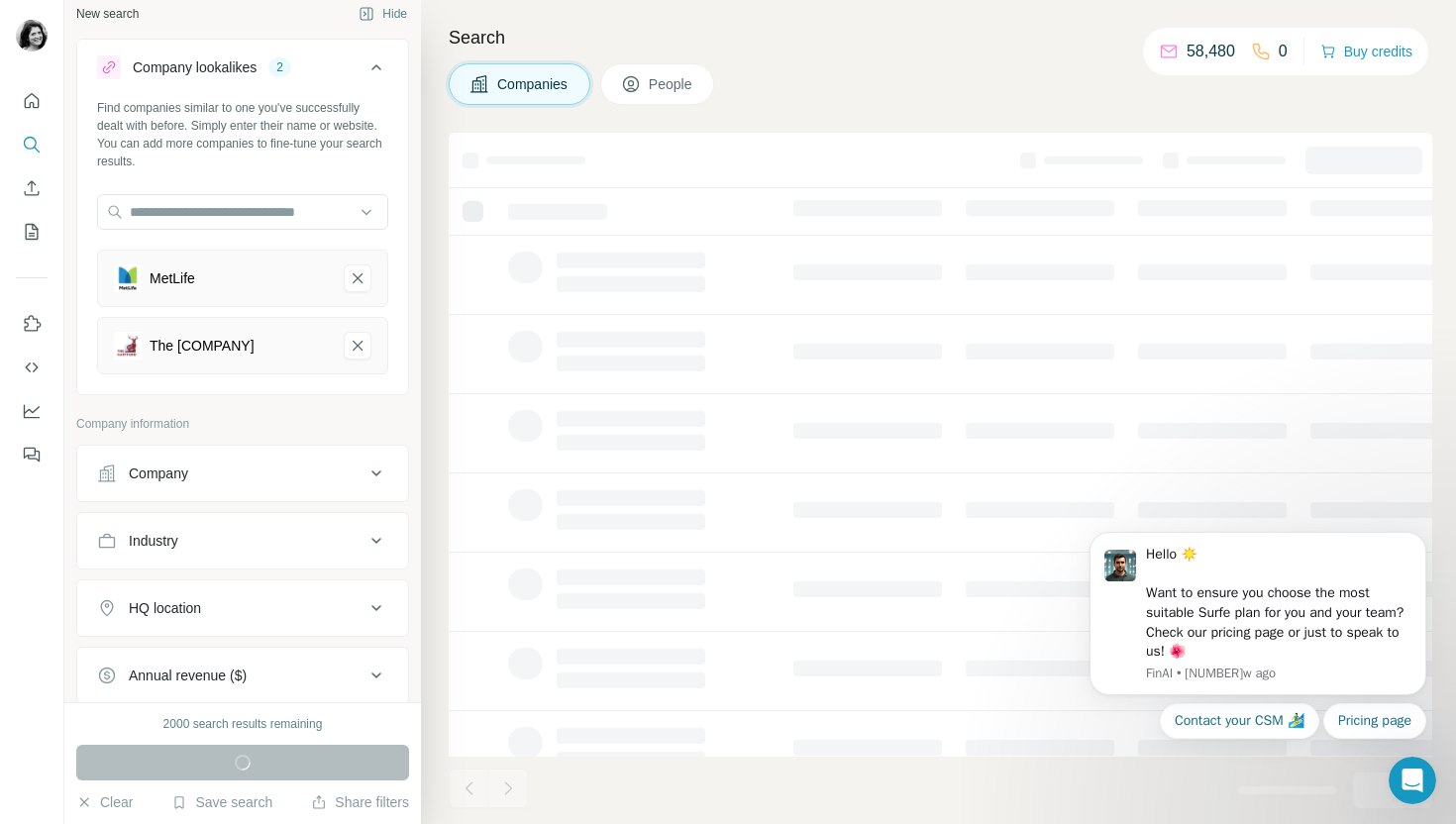 scroll, scrollTop: 0, scrollLeft: 0, axis: both 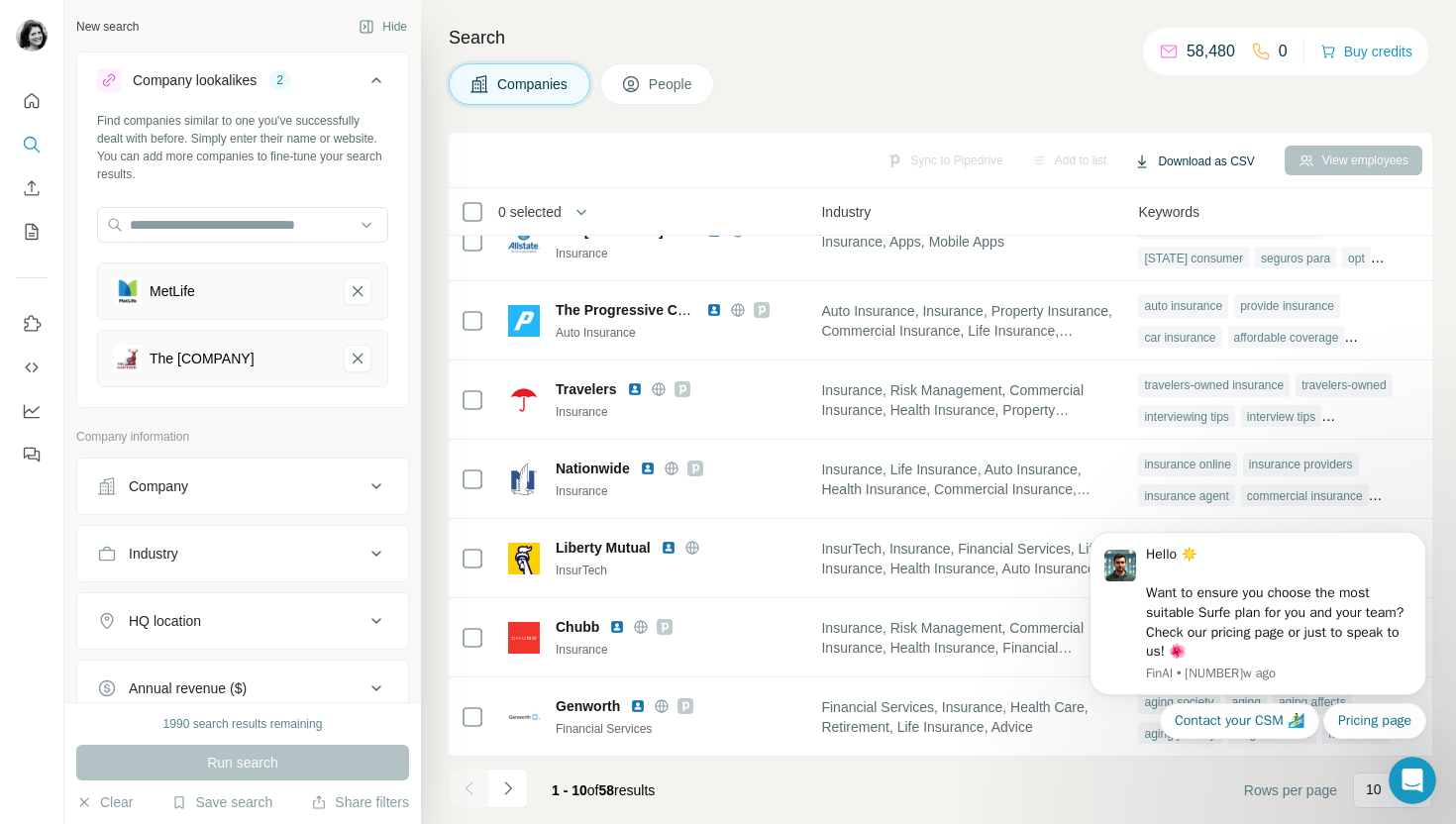 click on "Download as CSV" at bounding box center (1194, 161) 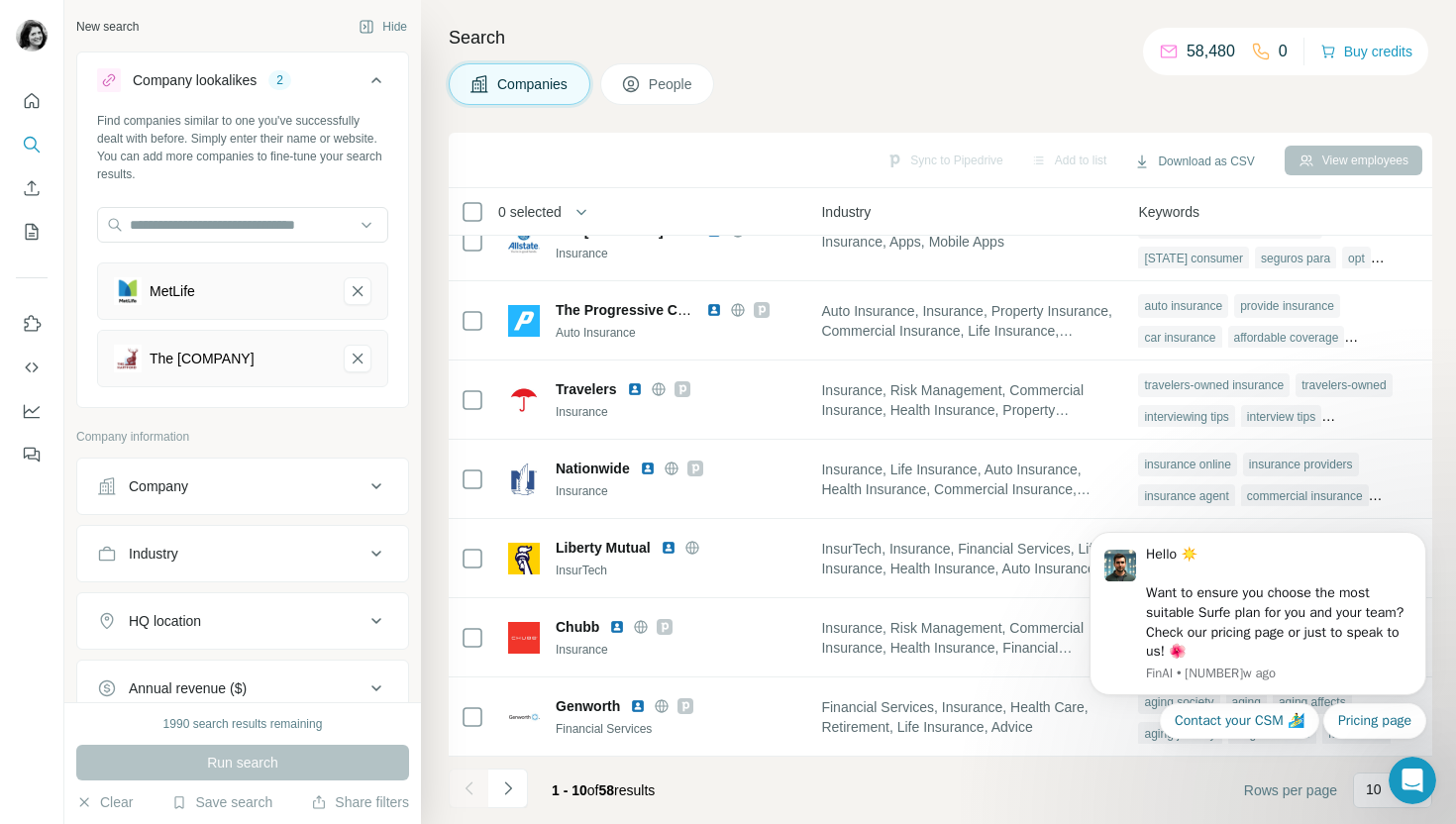 click on "Search Companies People Sync to Pipedrive Add to list Download as CSV View employees 0 selected   Companies Employees Size HQ location About Lists Annual revenue Technologies Industry Keywords Aetna Health Care View 34,887 employees 10K-50K 🇺🇸 [COUNTRY], [STATE] + 1 Not in a list $ >1000M Google Tag Manager, Cxense, Qualtrics, Quantum Metric, YouTube, Linkedin Insight Tag, Prototype, Adobe Experience Manager, Google Analytics, jQuery, Imperva, HSTS, Adobe Target, jQuery UI, Java, RequireJS, theTradeDesk, Convert, Facebook Pixel Health Care, Medical aetna health aetna offers aetna insurance aetna aetna address contact aetna aetna group aetna phone aetna twitter aetna life aetna careers non-aetna aetna contact aetna cvs non-aetna sites asam terms asam criteria asam medical association insurance company offers health health care health insurance healthcare medical providers health plans info health medicare care expertise healthcare important care providers health family insurance address company +" at bounding box center [938, 412] 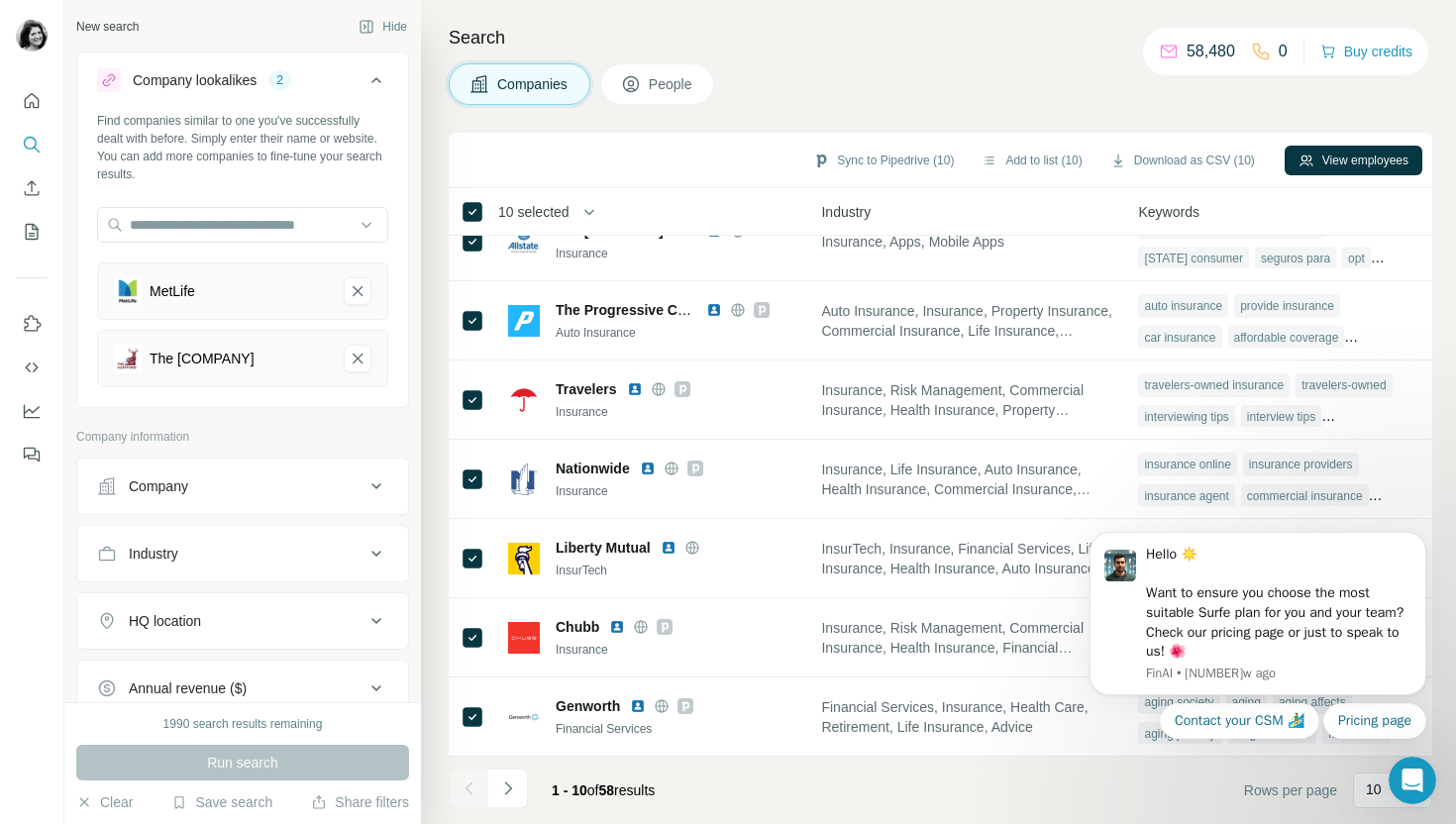 click on "Companies People" at bounding box center [940, 84] 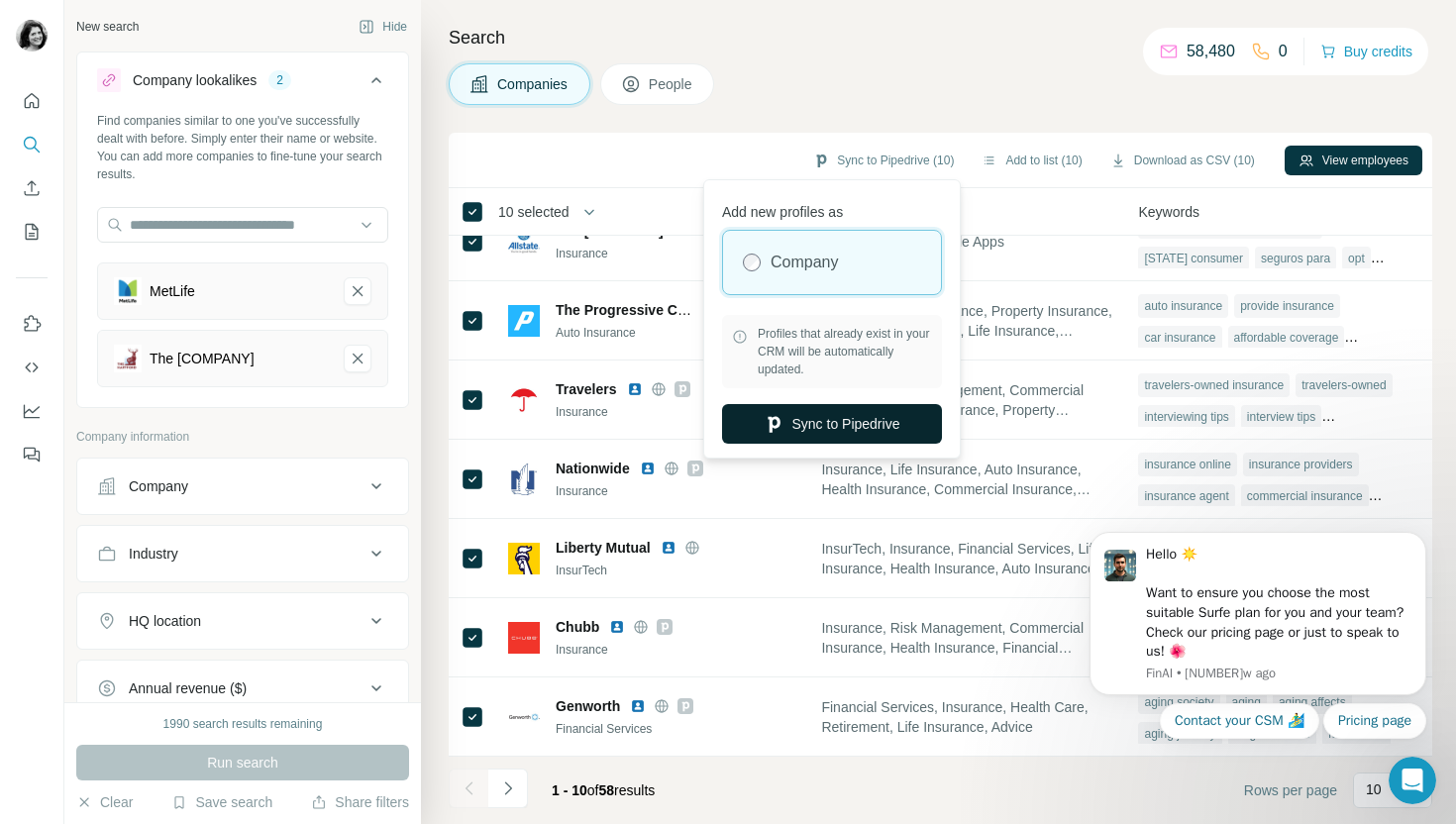 click on "Sync to Pipedrive" at bounding box center (832, 424) 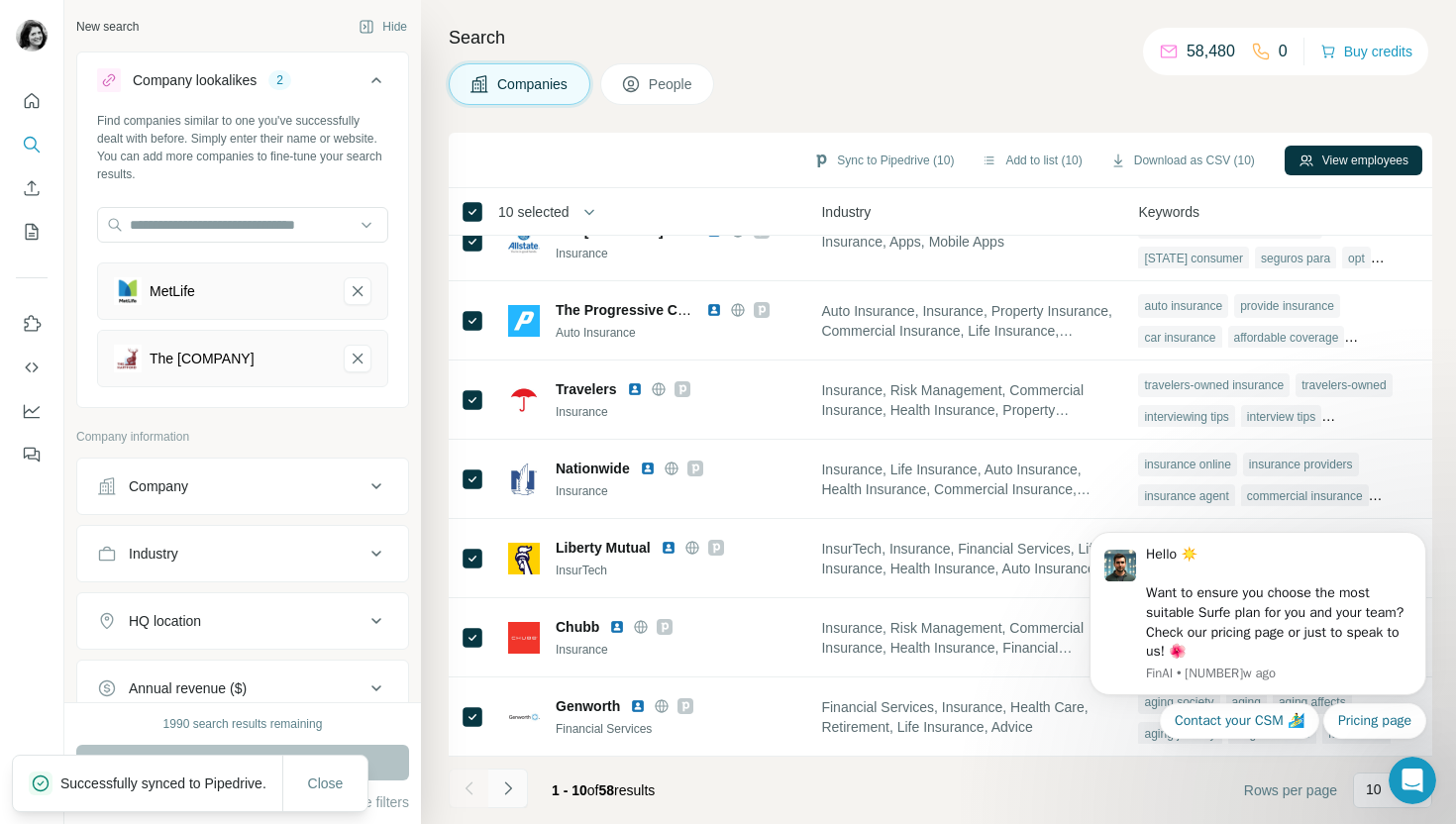 click 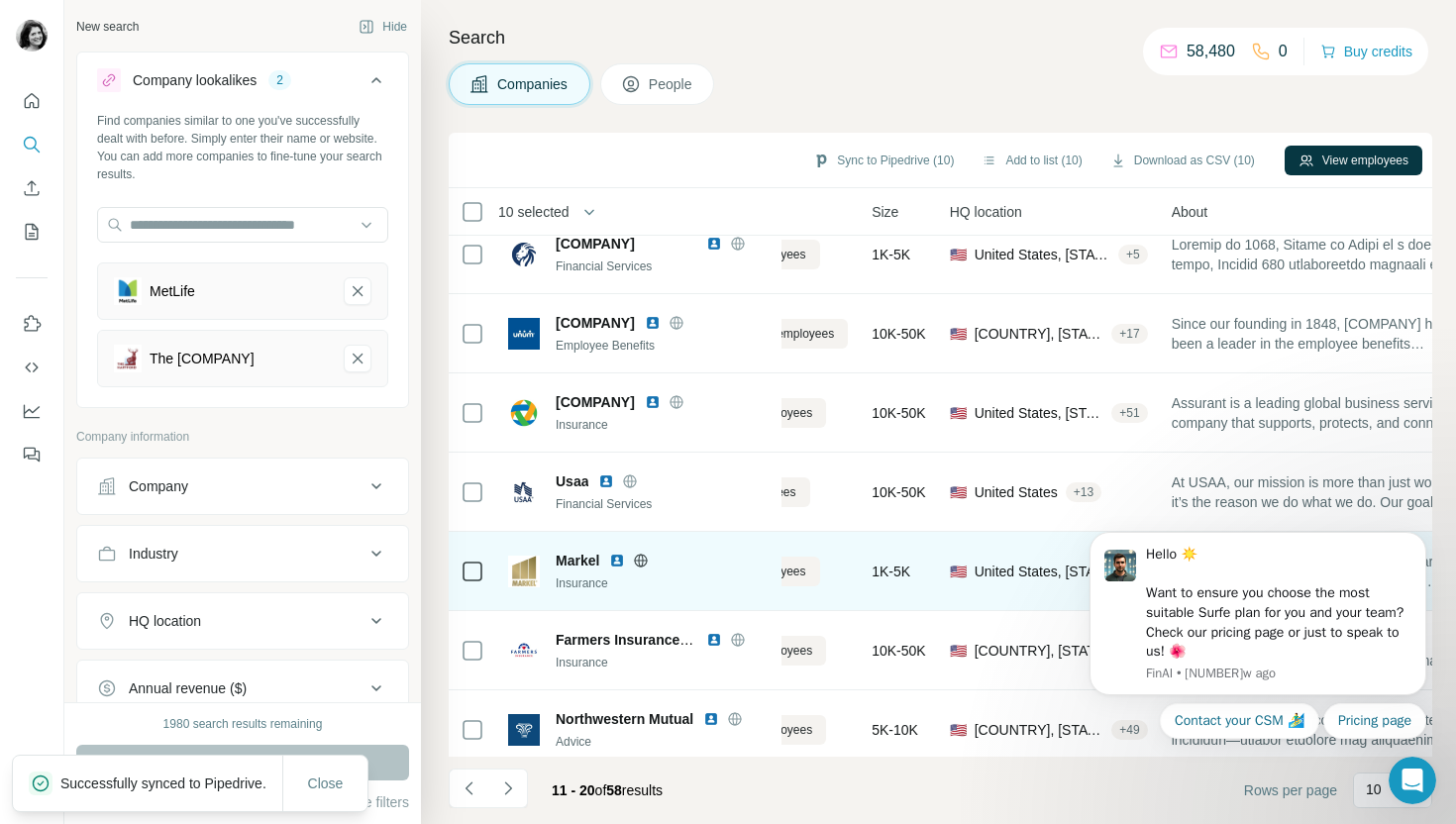 scroll, scrollTop: 0, scrollLeft: 145, axis: horizontal 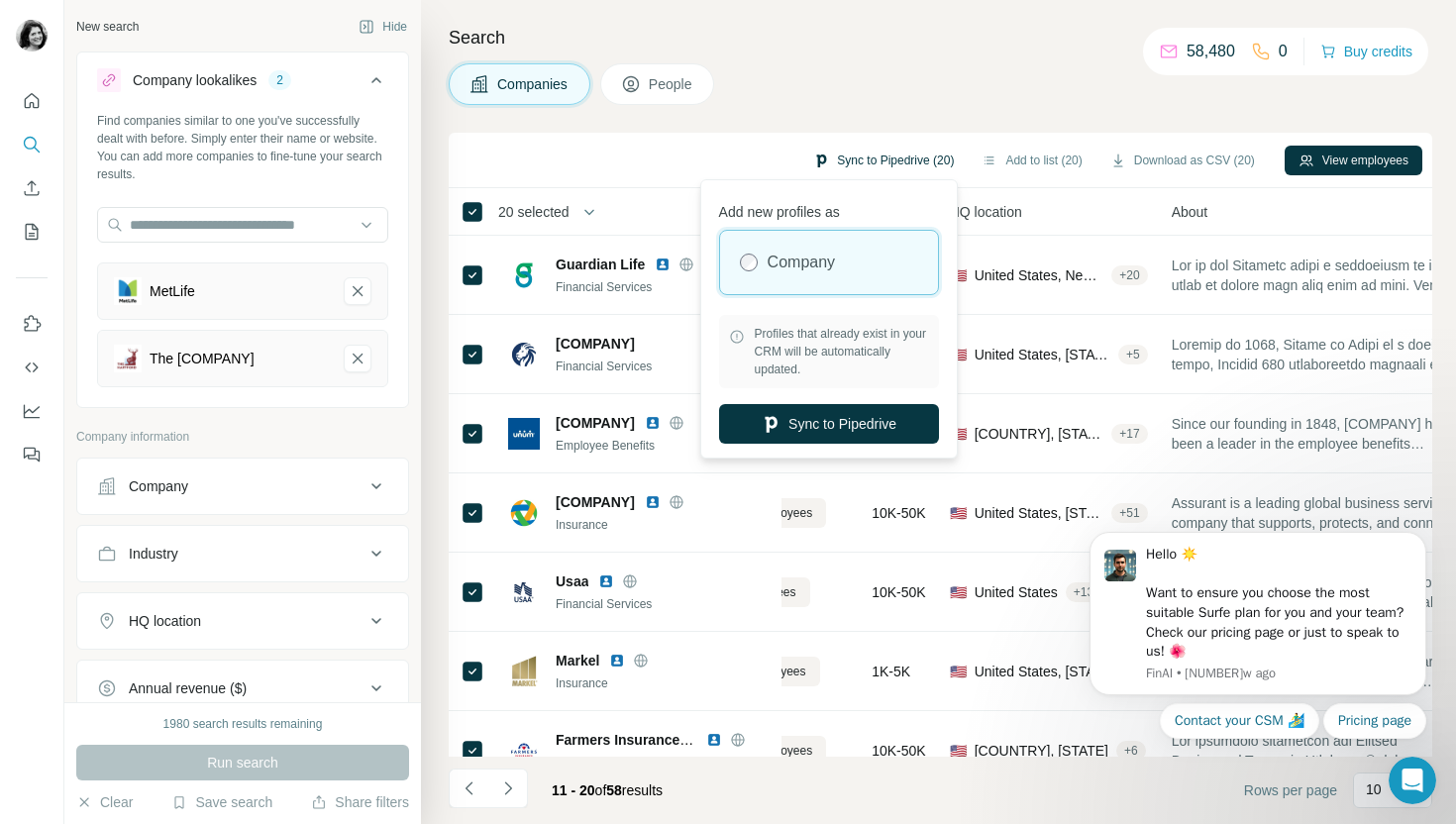 click on "Sync to Pipedrive (20)" at bounding box center (884, 160) 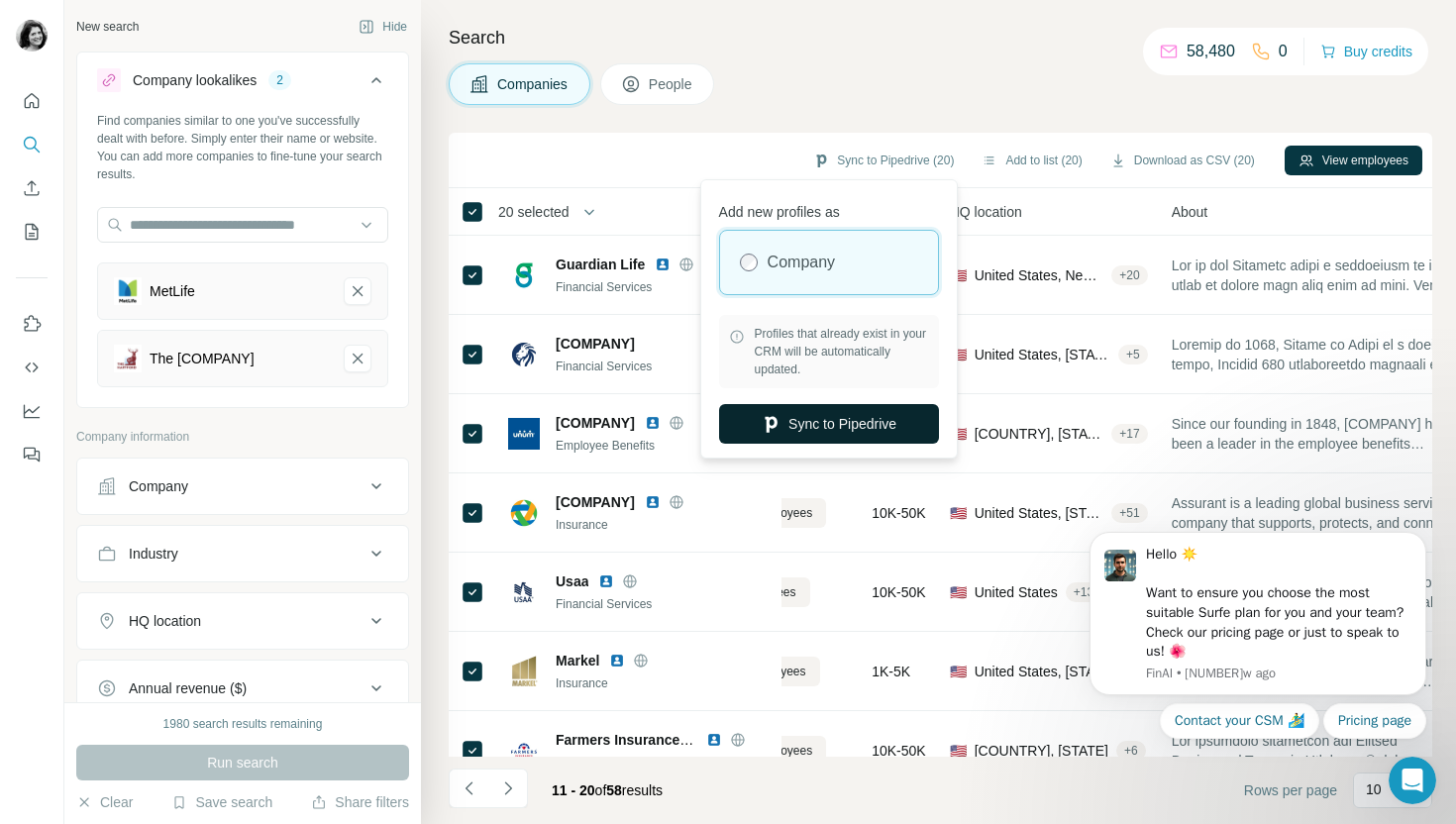 click on "Sync to Pipedrive" at bounding box center [829, 424] 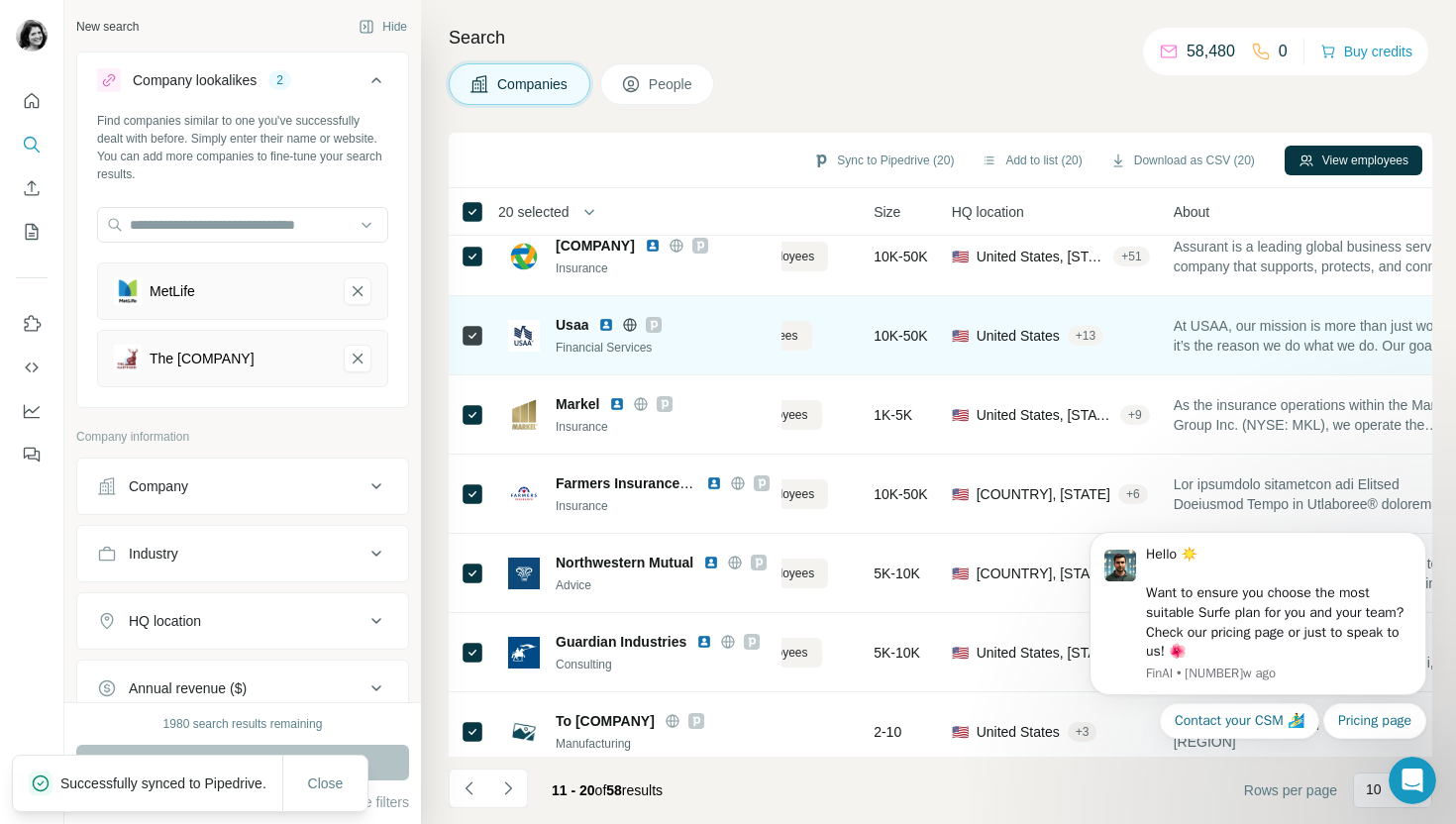scroll, scrollTop: 271, scrollLeft: 143, axis: both 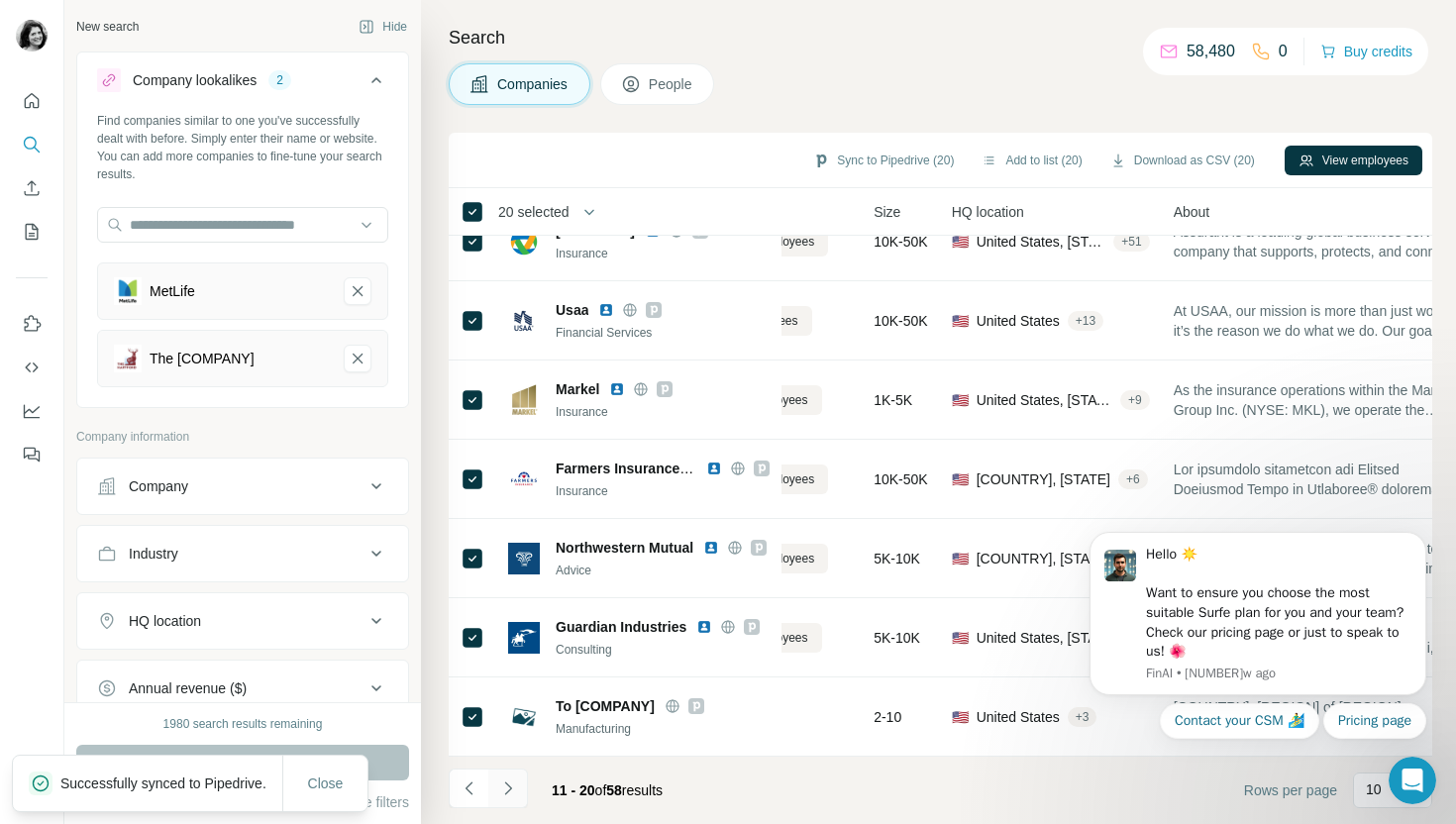click 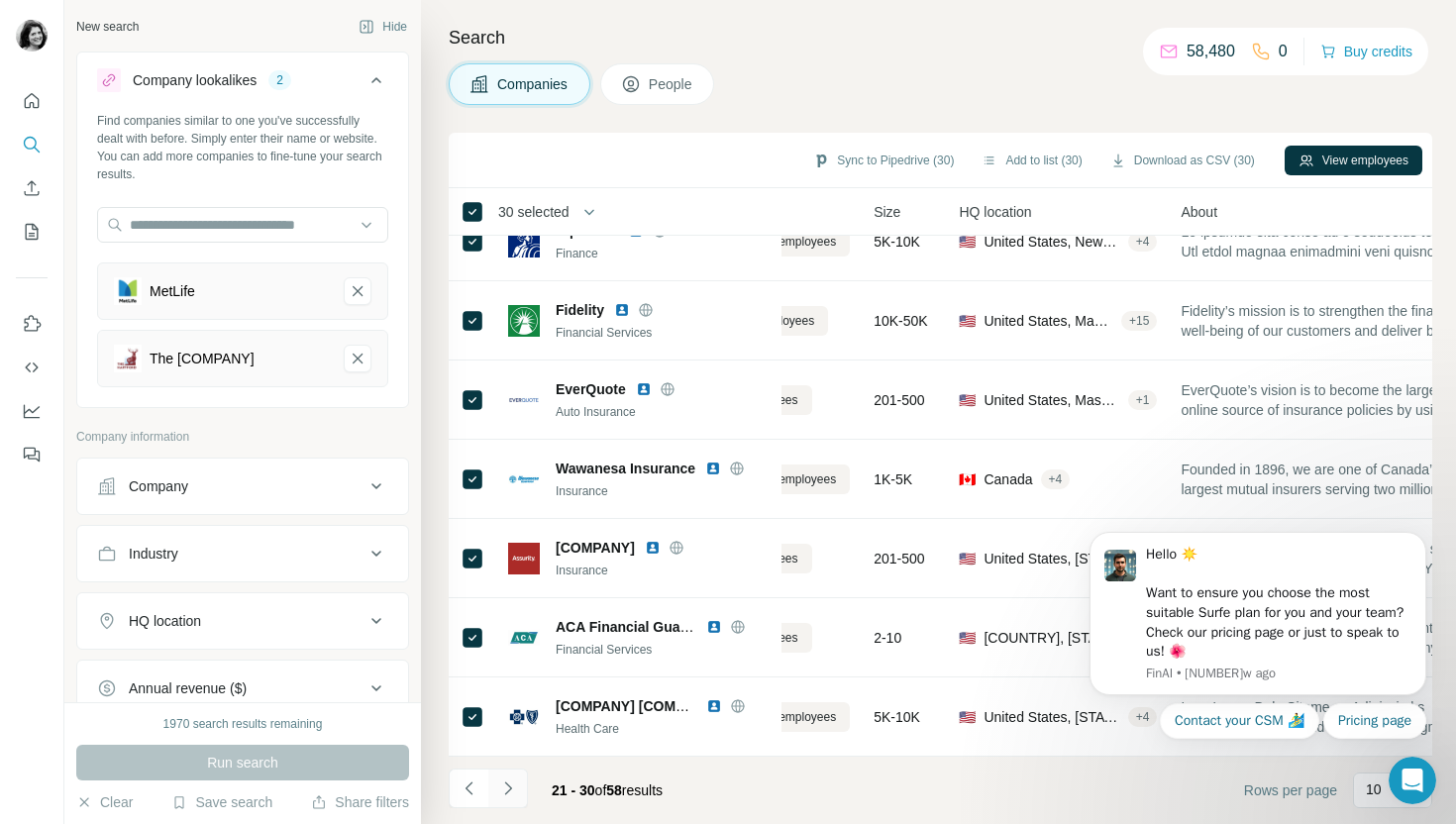 click 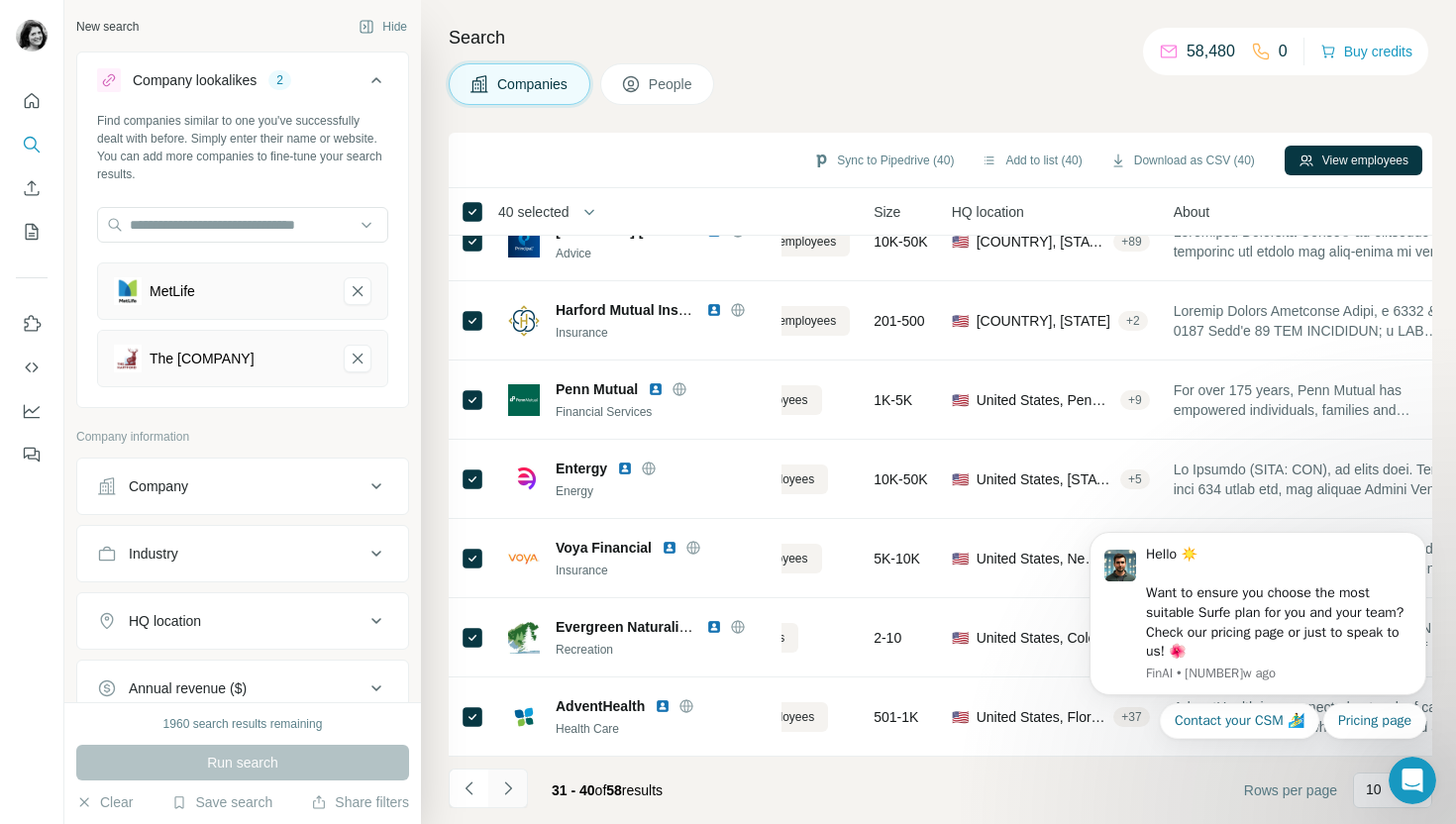 click 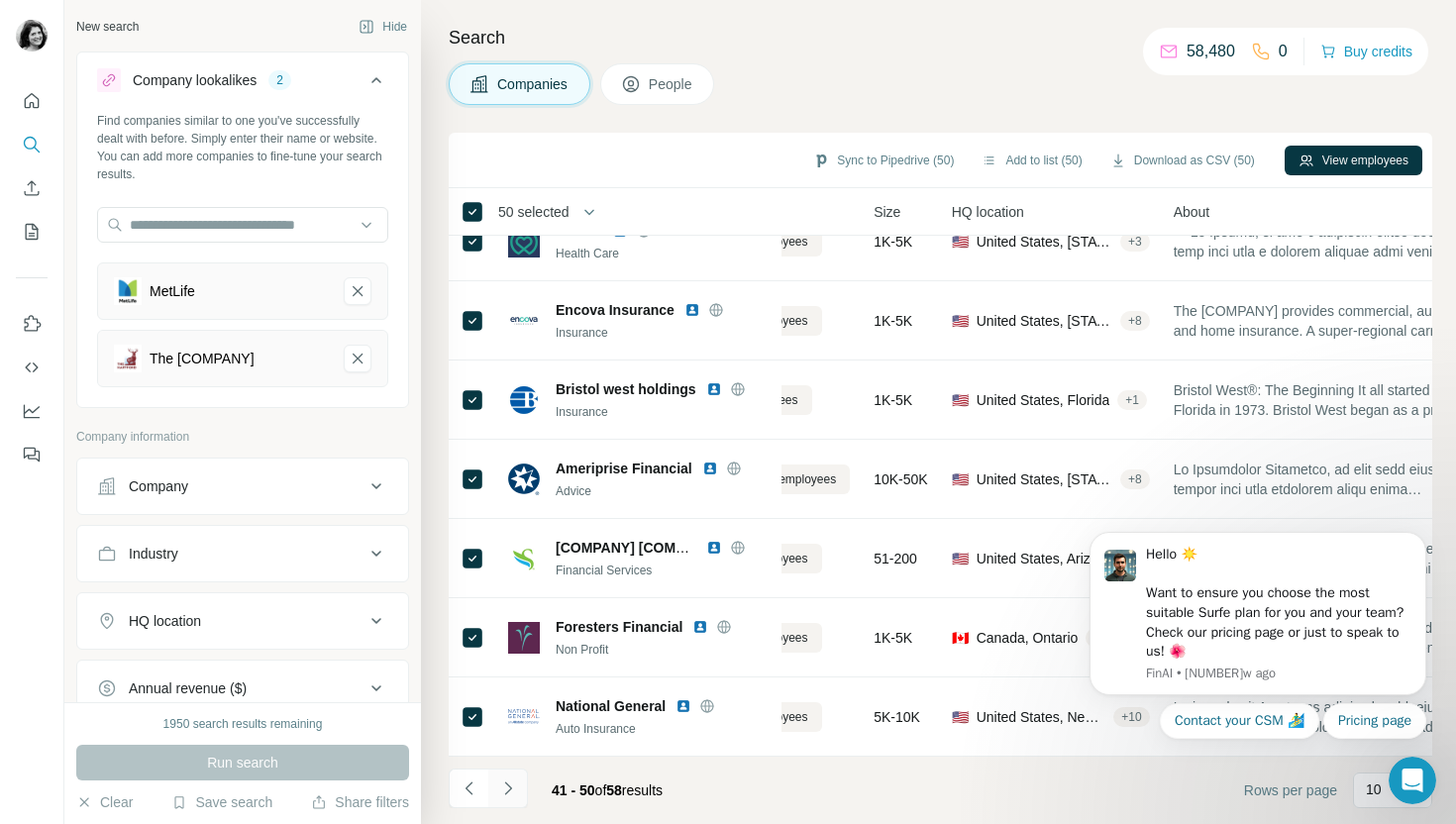 click 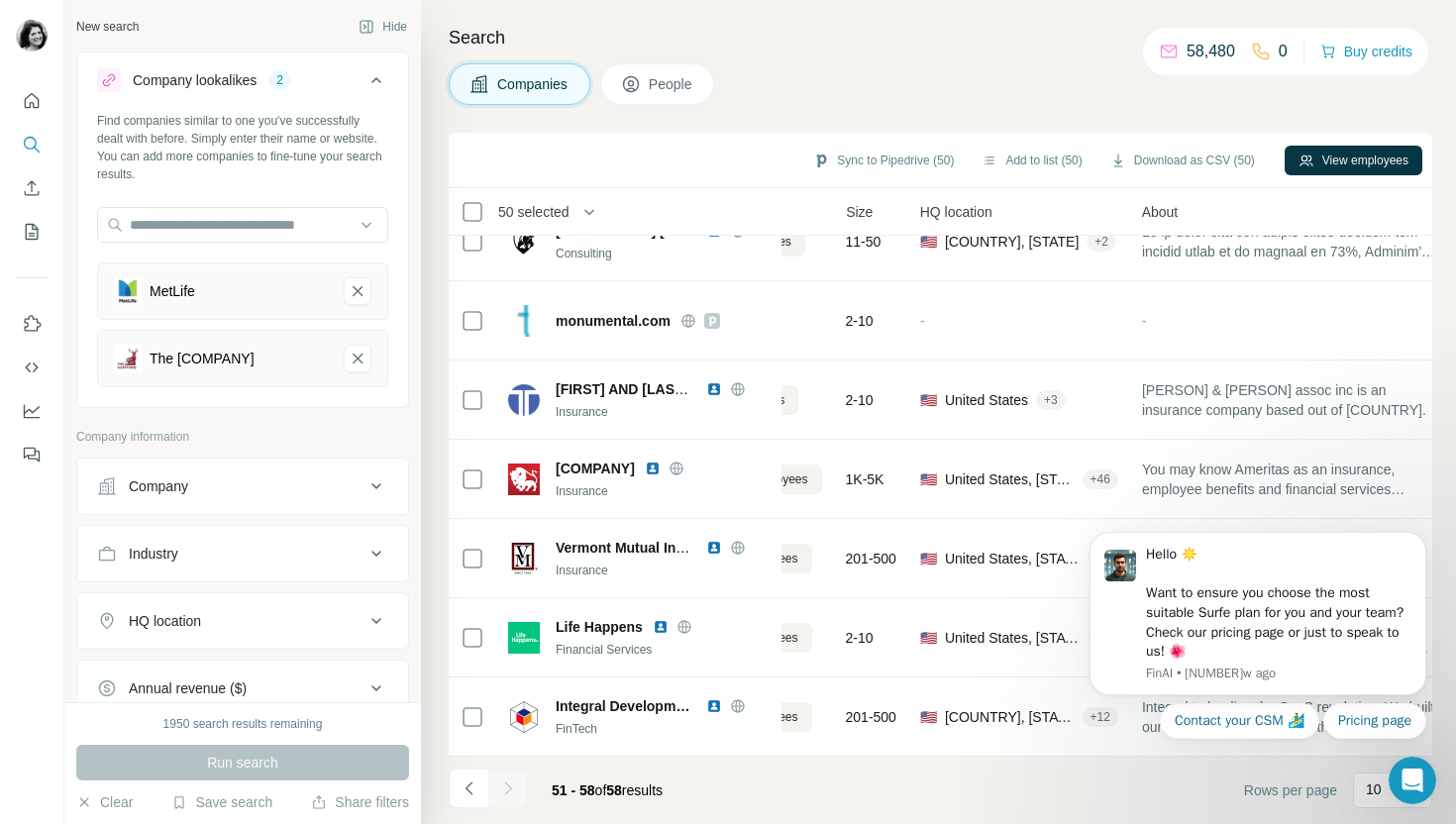 scroll, scrollTop: 113, scrollLeft: 143, axis: both 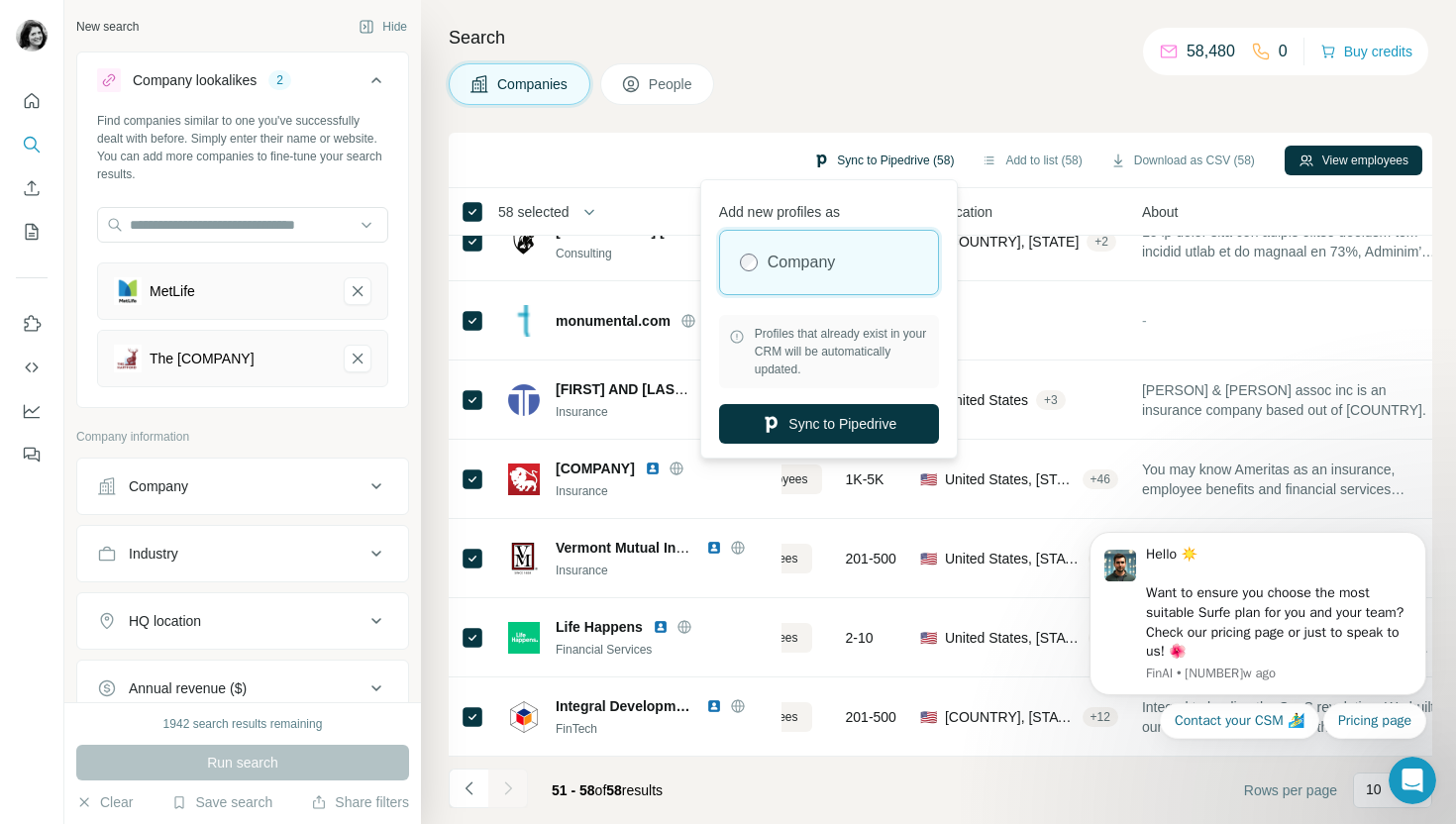 click on "Sync to Pipedrive (58)" at bounding box center [884, 160] 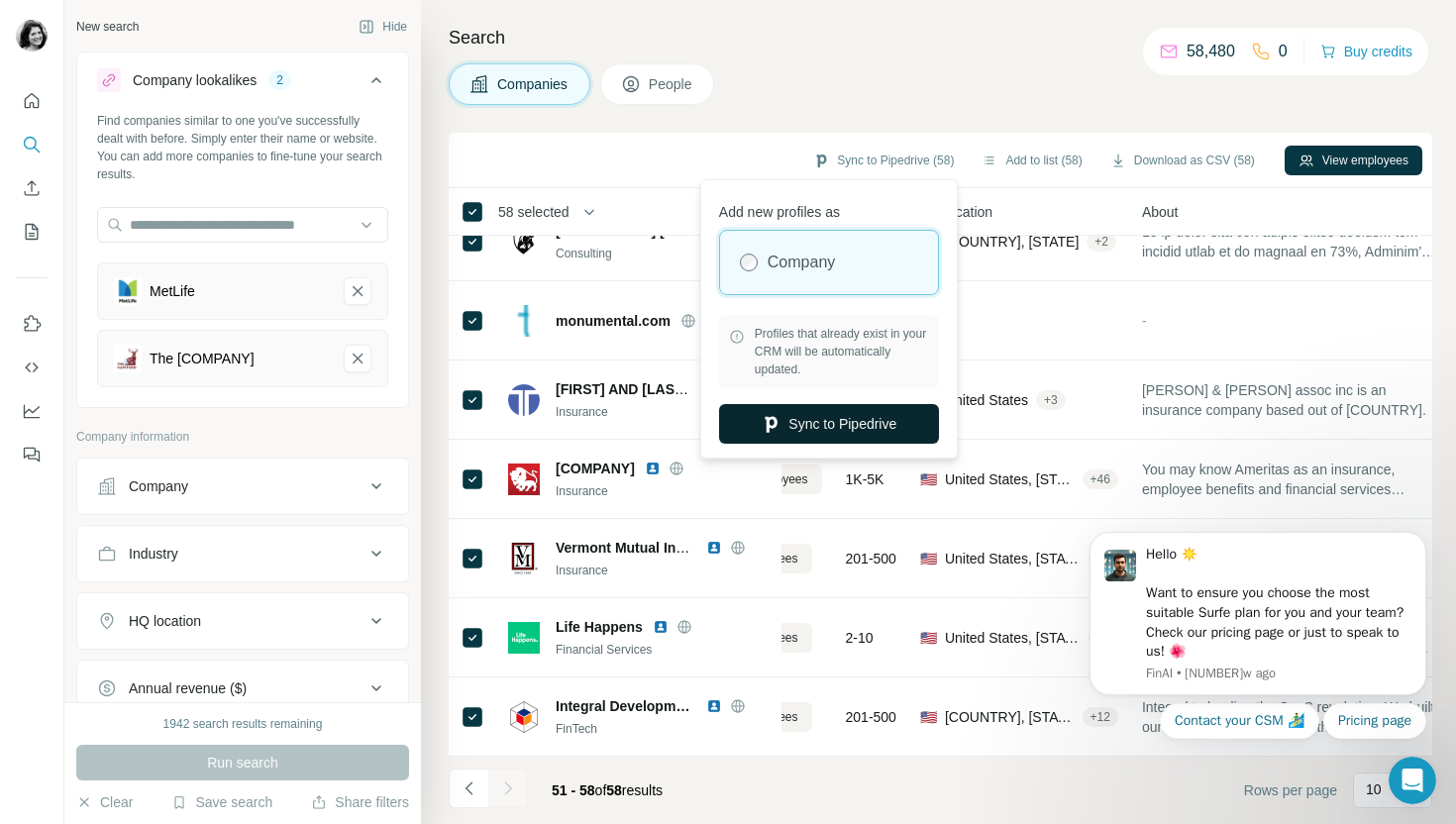 click on "Sync to Pipedrive" at bounding box center (829, 424) 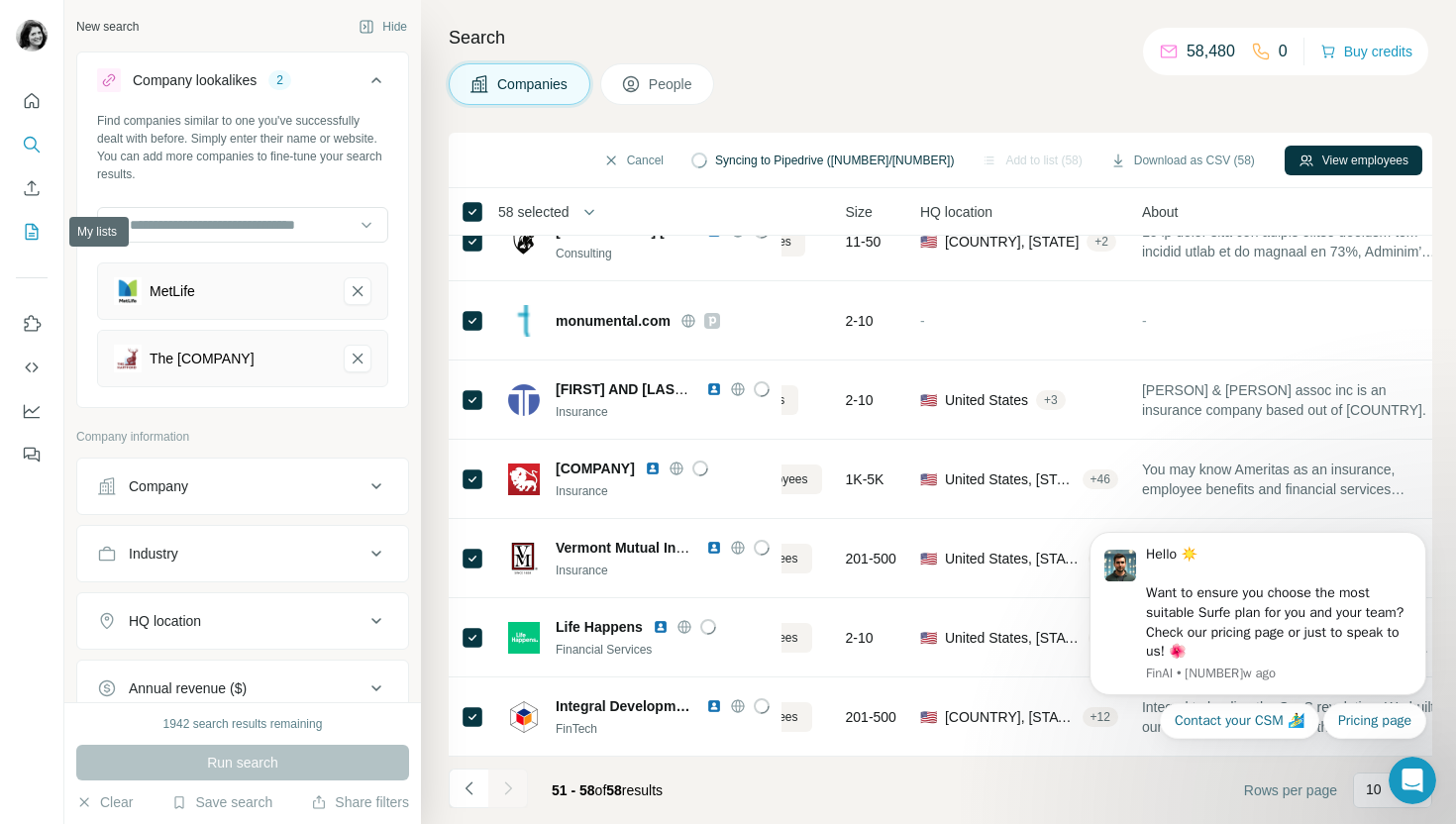 click 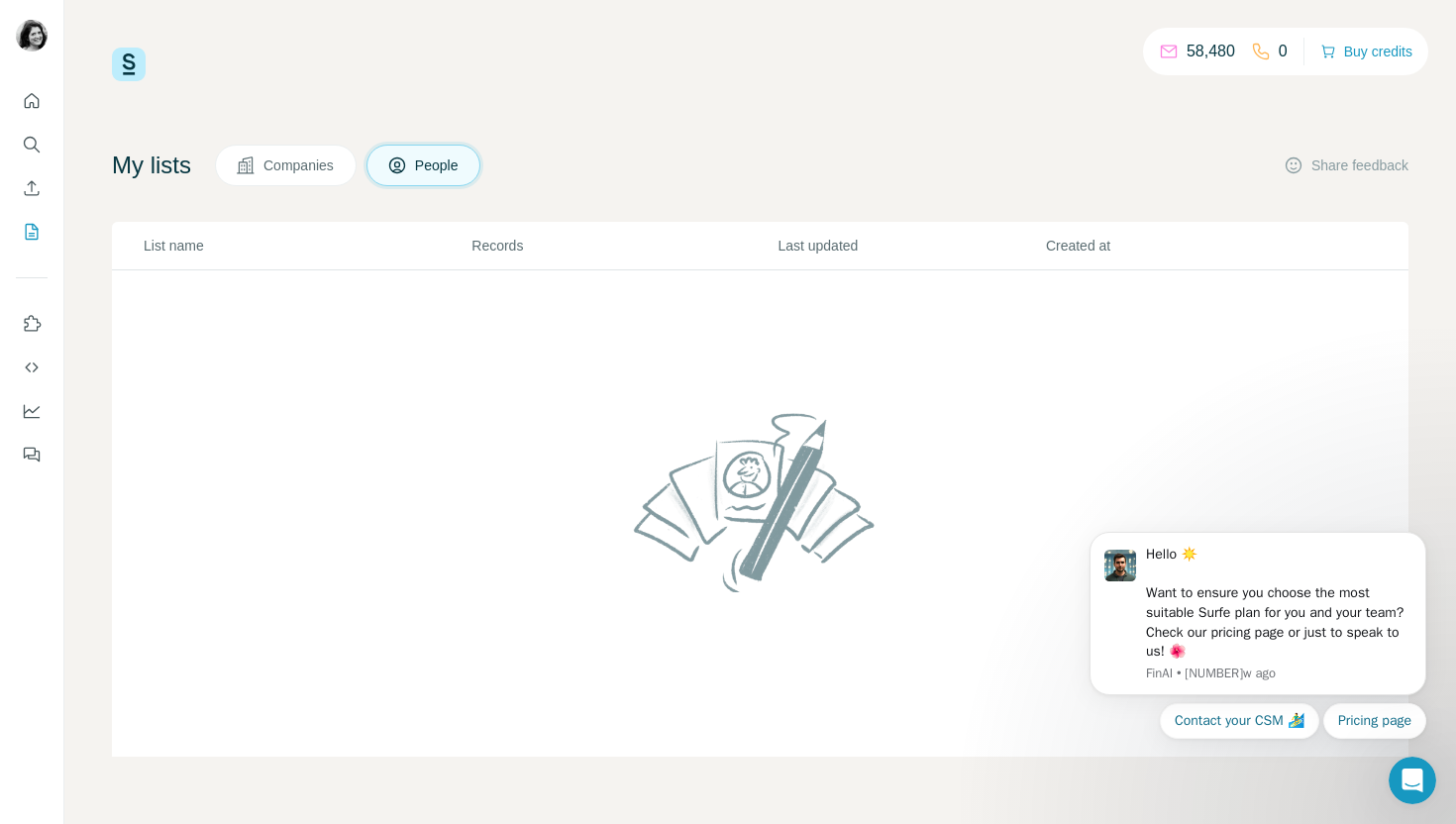 click on "My lists Companies People Share feedback List name Records Last updated Created at" at bounding box center [760, 451] 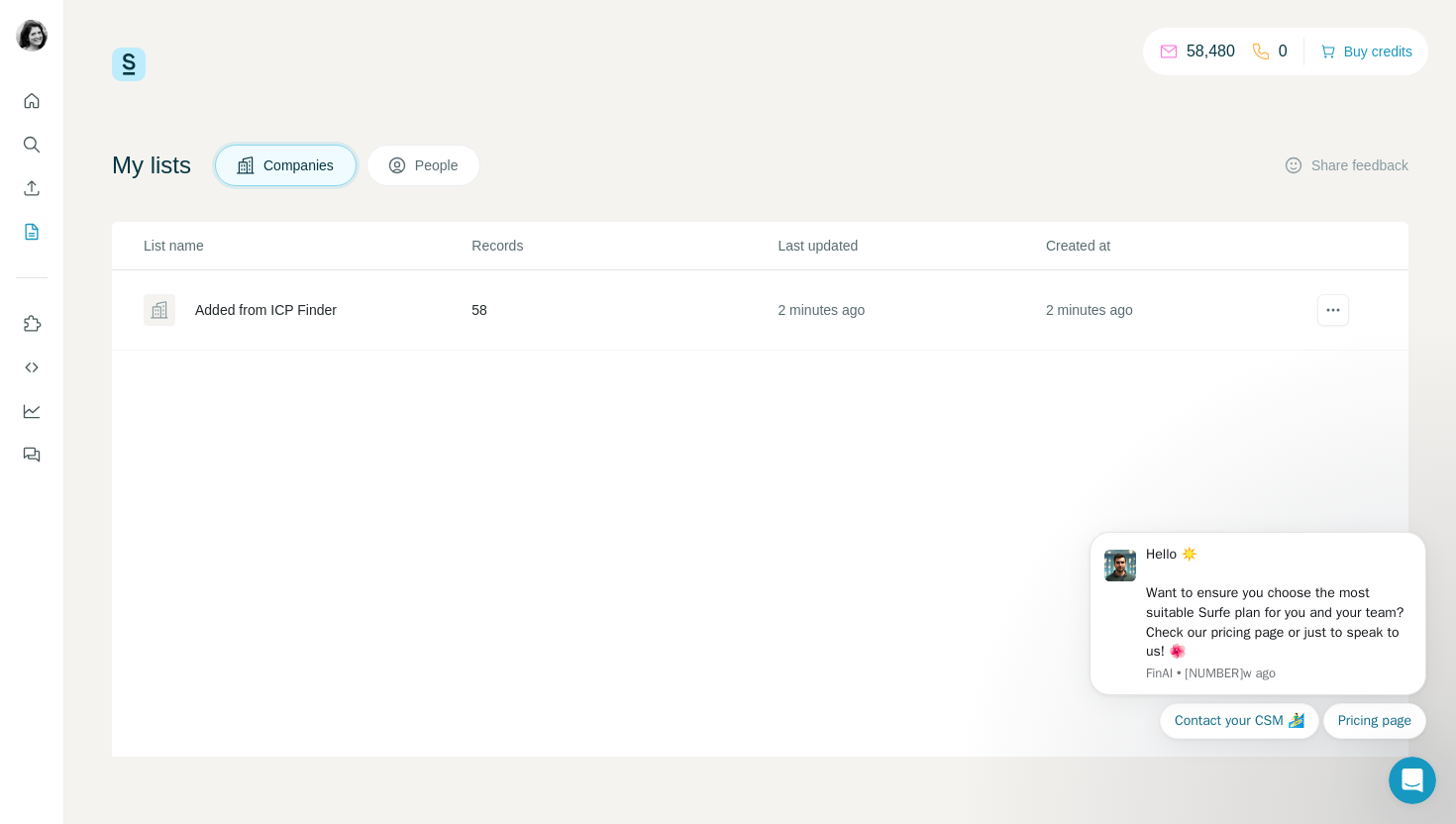 click on "Added from ICP Finder" at bounding box center [265, 310] 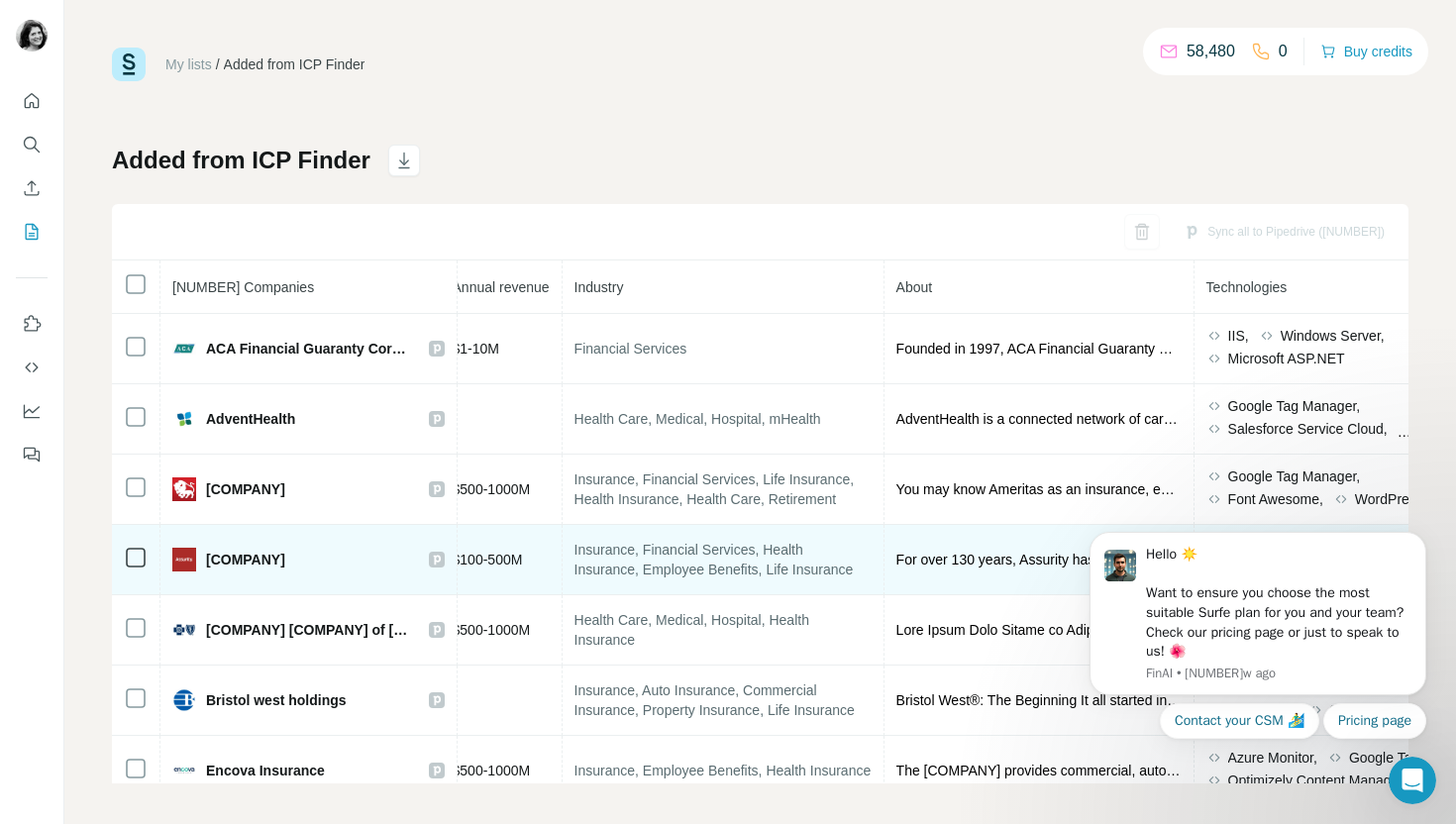 scroll, scrollTop: 0, scrollLeft: 1017, axis: horizontal 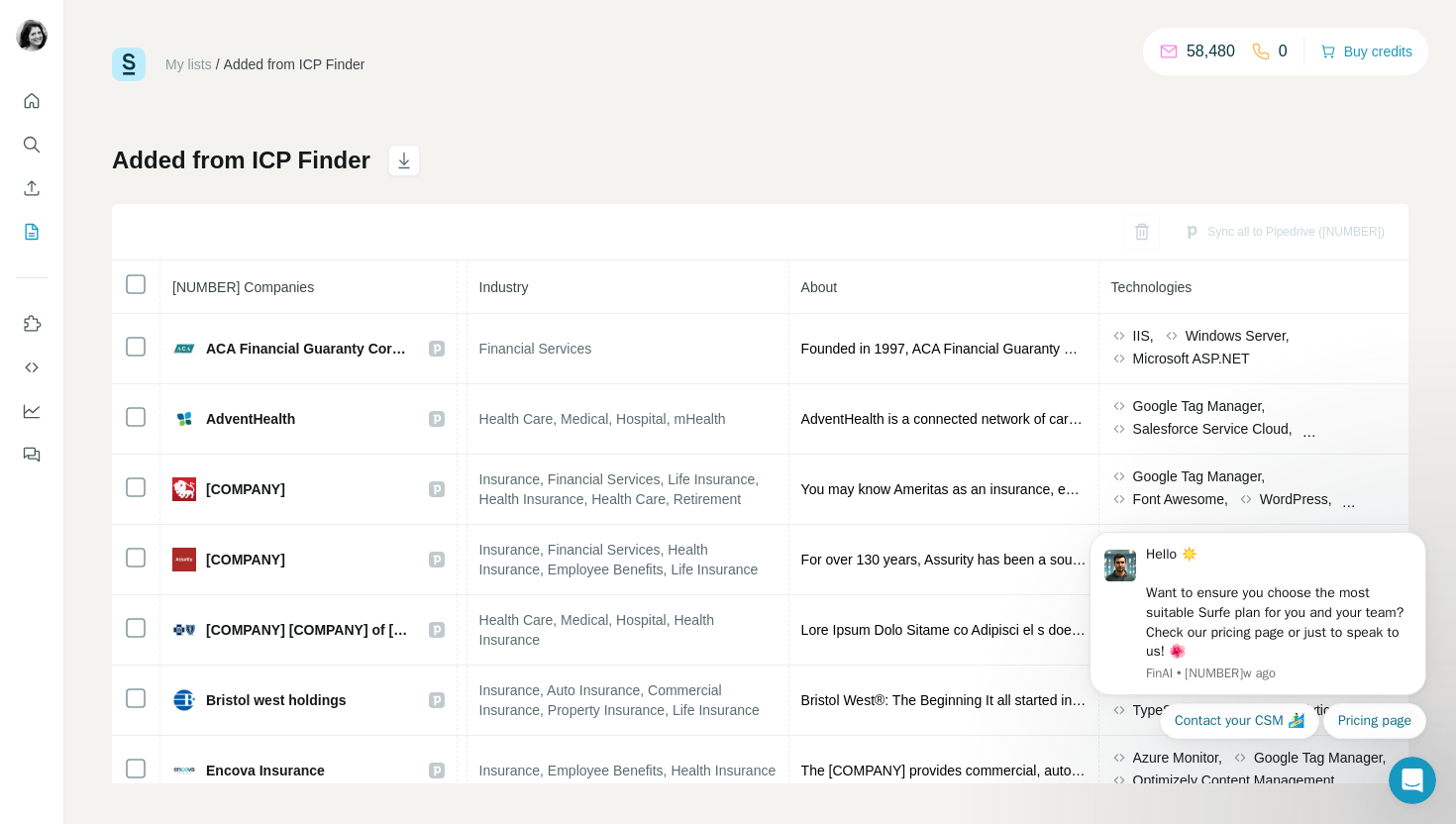 click on "Added from ICP Finder Sync all to Pipedrive (58) 58 Companies Website LinkedIn Employees on LinkedIn Size HQ location Annual revenue Industry About Technologies ACA Financial Guaranty Corporation [WEBSITE] LinkedIn View 477 employees 2-10 🇺🇸 [COUNTRY], [STATE] + 10 $  1-10M Financial Services Founded in 1997, ACA Financial Guaranty Corporation is a bond insurance company operating in runoff. On August 8, 2008, the Company and counterparties to its structured finance products reached an agreement on a restructuring plan for ACA. The plan, approved by the Maryland Insurance Administration, provided for settlement of the structured finance obligations and protection for ACA’s municipal policyholders. ACA will operate as a runoff insurance company and focus on actively managing its remaining obligations. IIS, Windows Server, Microsoft ASP.NET AdventHealth [WEBSITE] LinkedIn View 42,484 employees 501-1K 🇺🇸 [COUNTRY], [STATE] + 37 - Health Care, Medical, Hospital, mHealth Font Awesome, +" at bounding box center [760, 464] 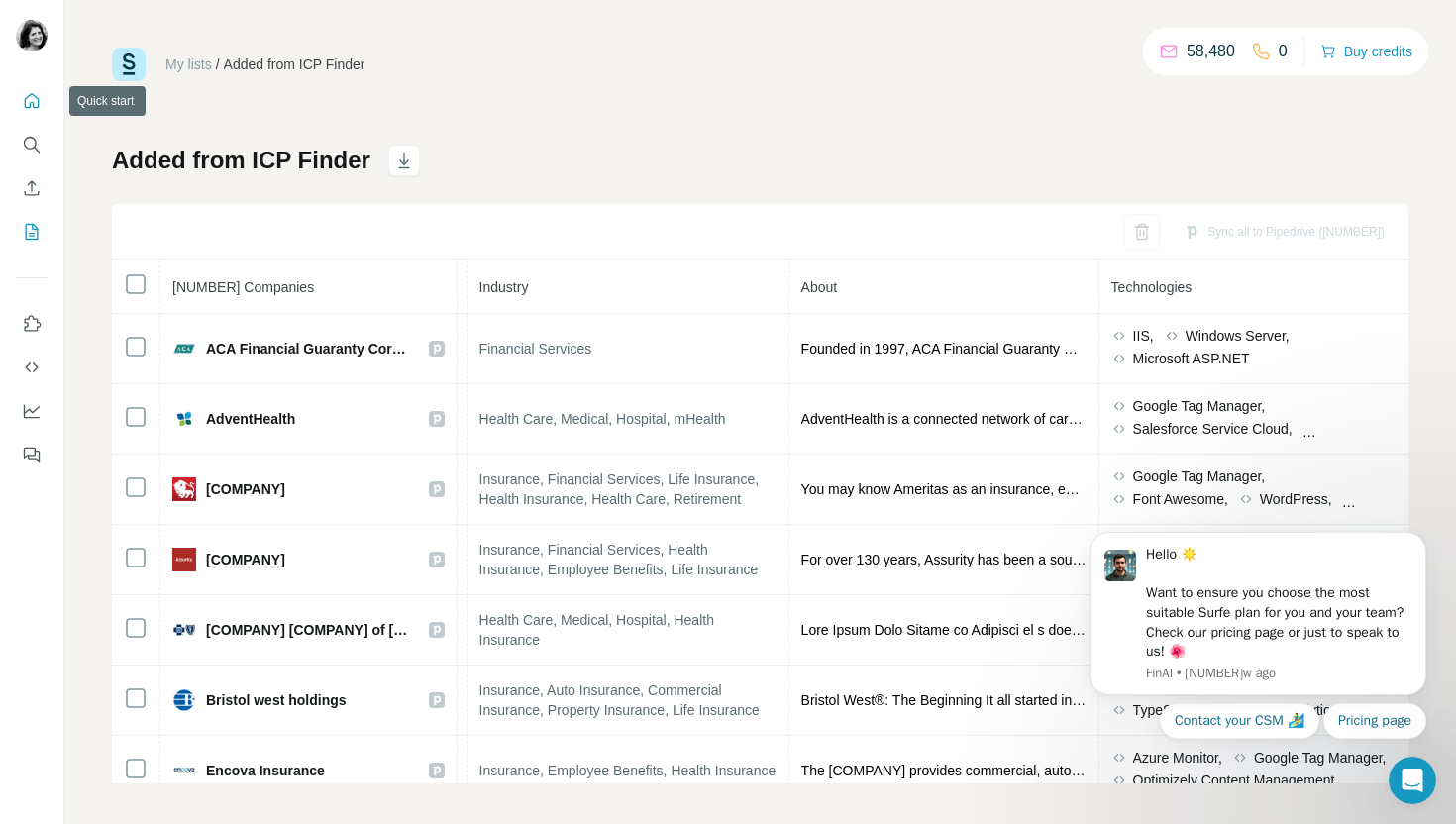 click 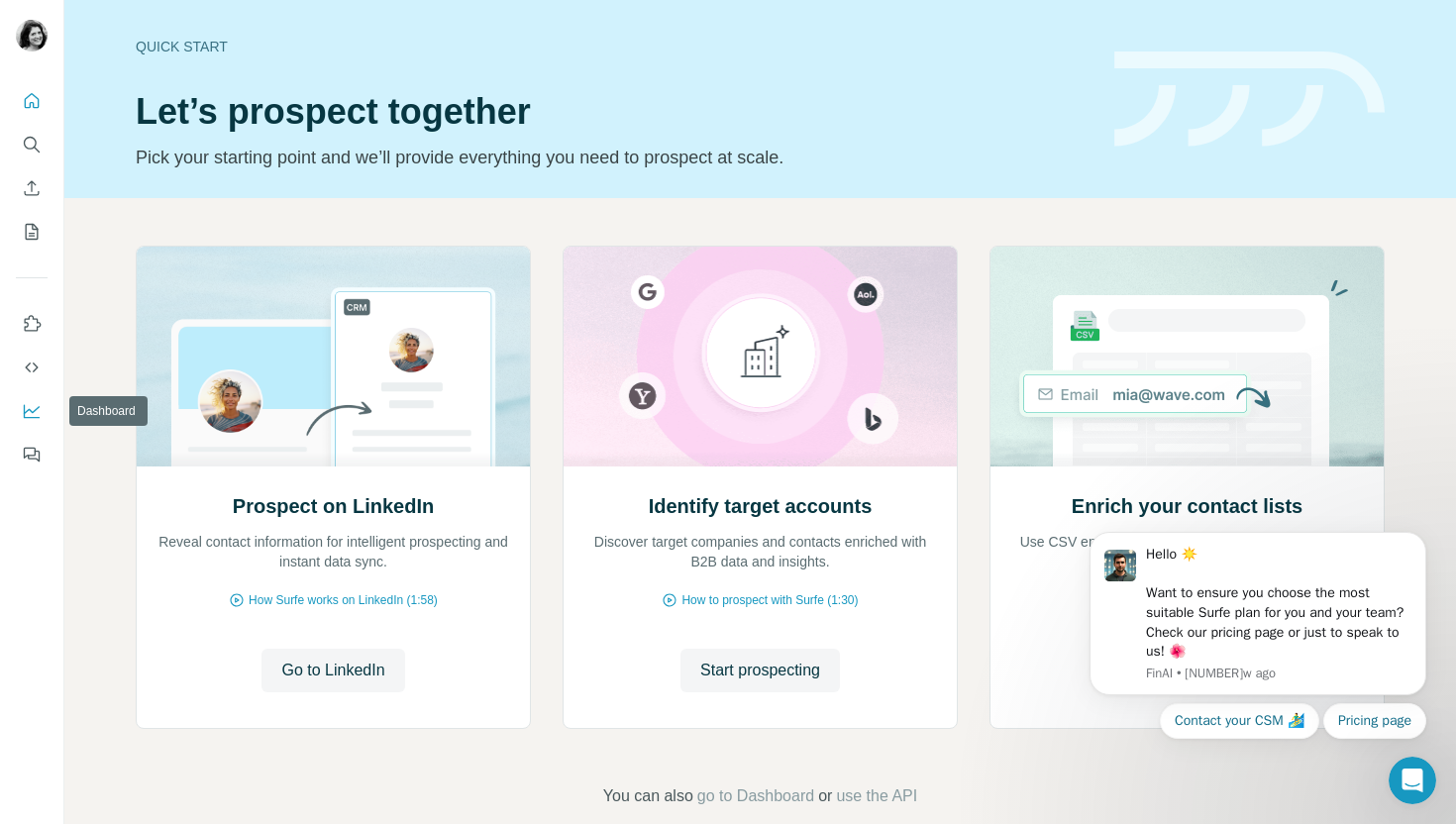 click 